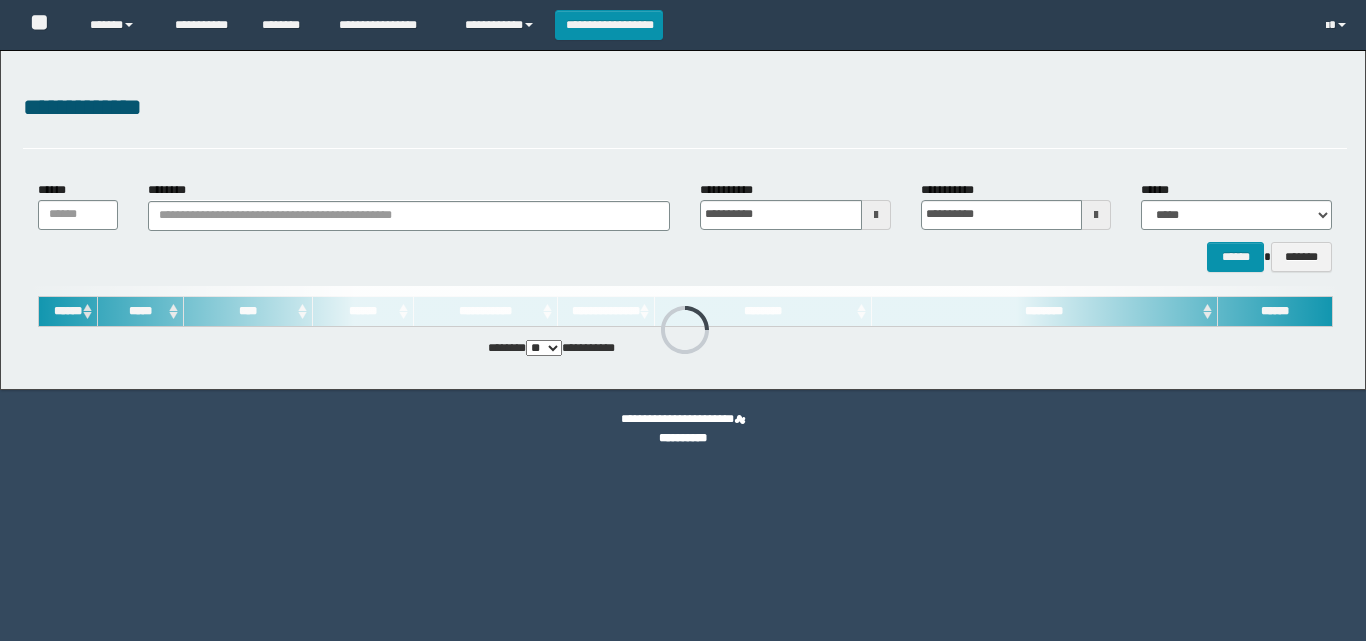 scroll, scrollTop: 0, scrollLeft: 0, axis: both 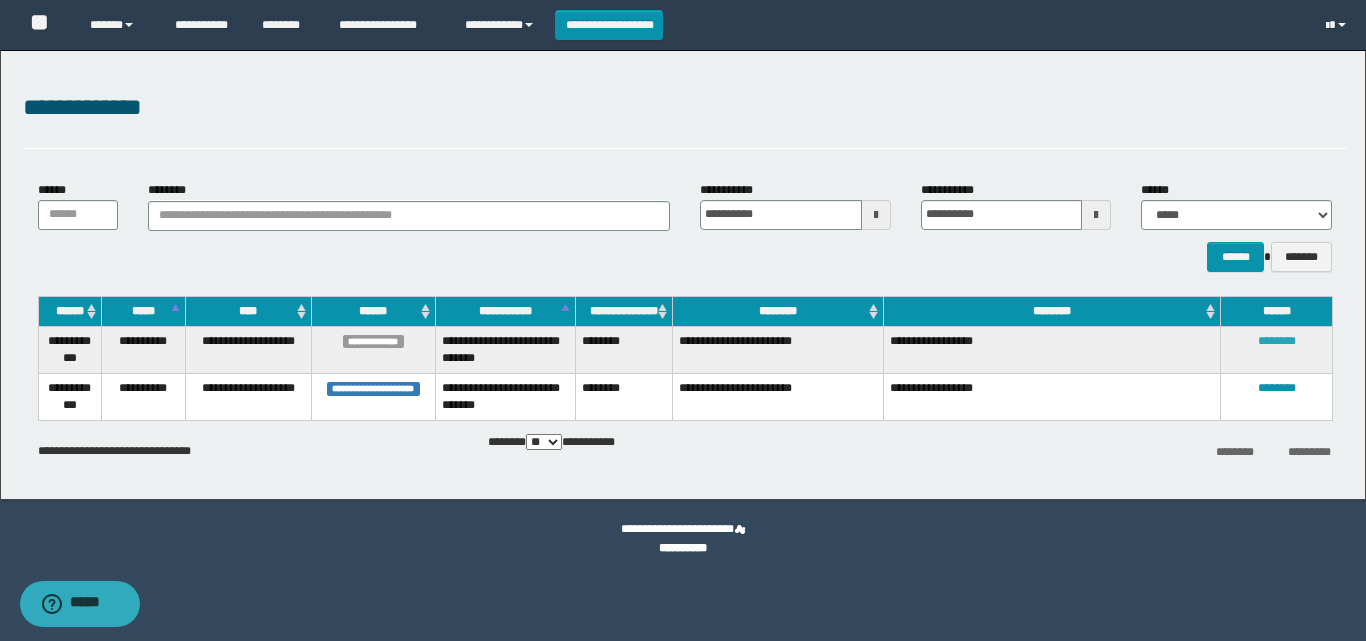 click on "********" at bounding box center (1277, 341) 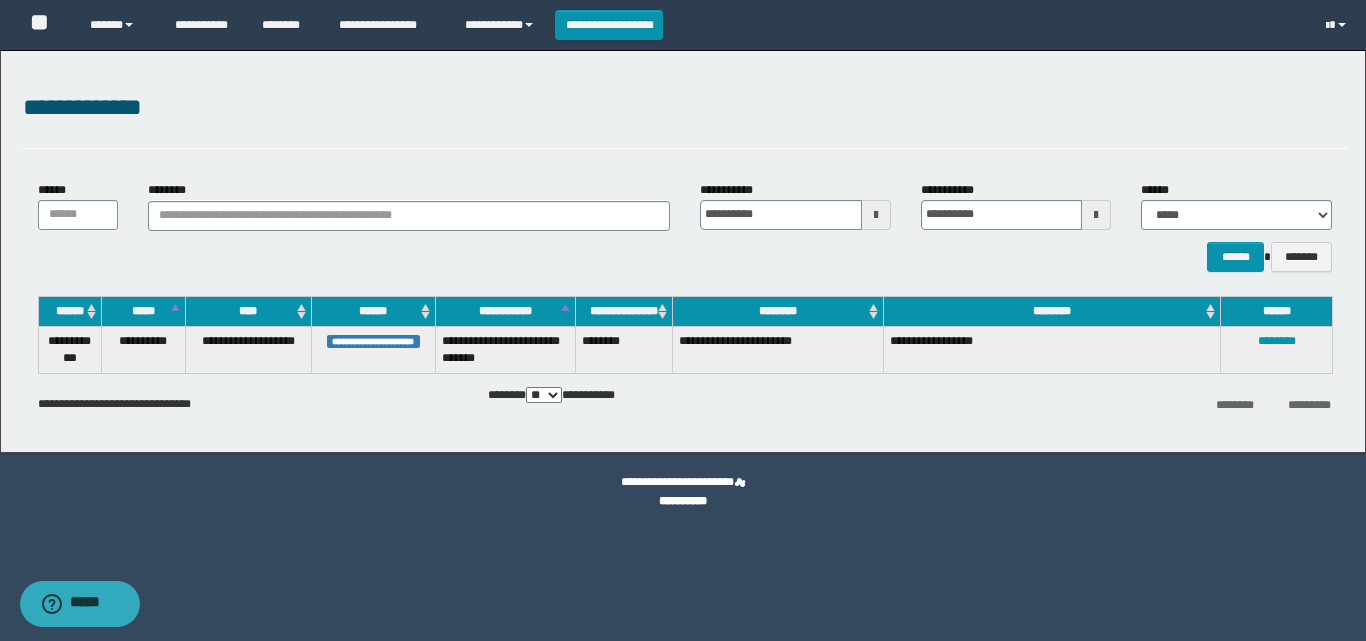 click on "**********" at bounding box center (685, 119) 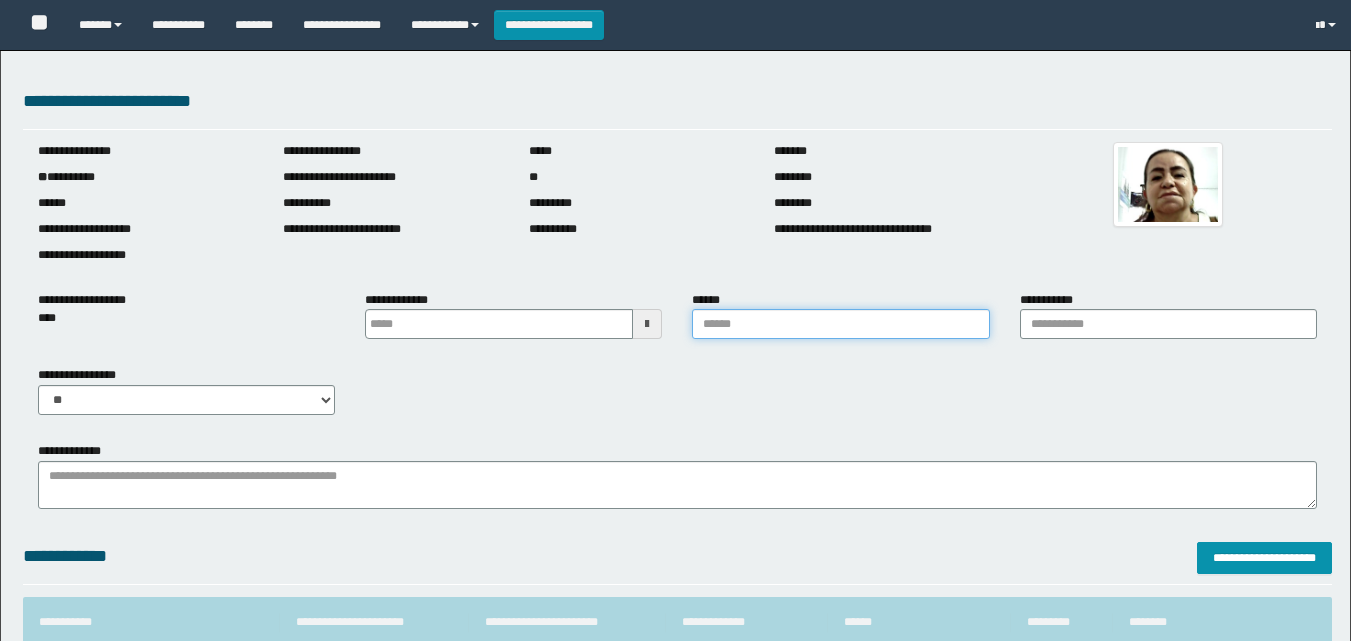 drag, startPoint x: 0, startPoint y: 0, endPoint x: 819, endPoint y: 325, distance: 881.1277 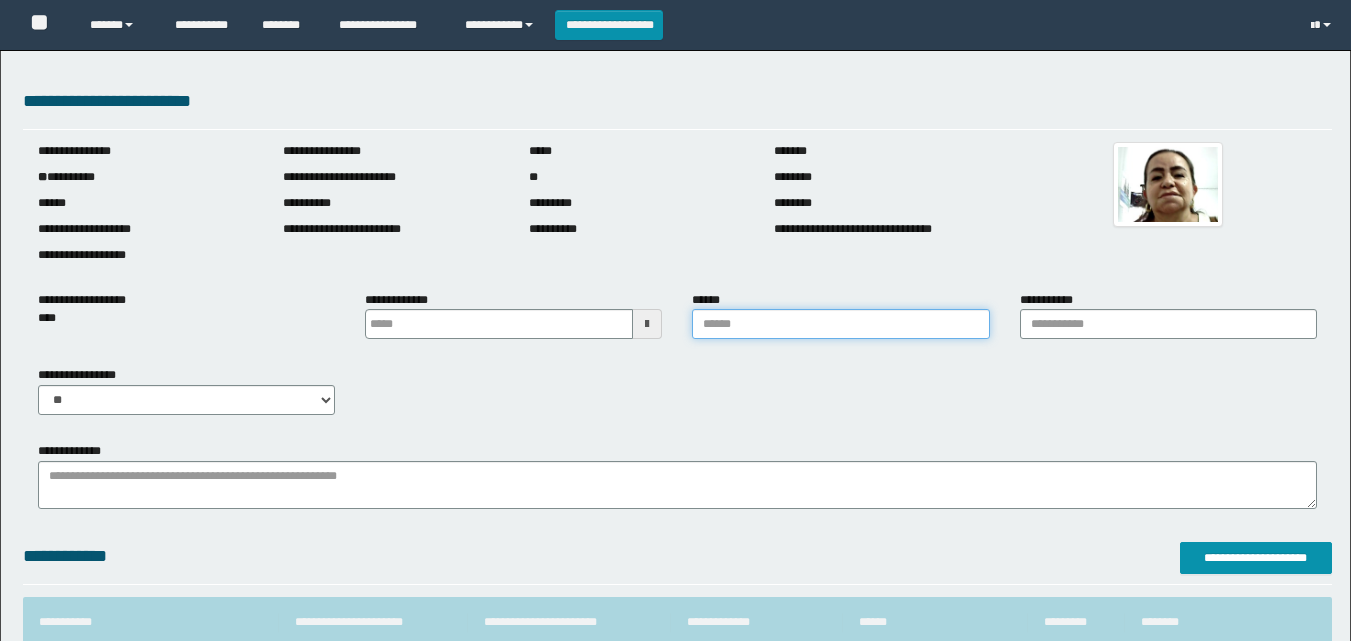 scroll, scrollTop: 0, scrollLeft: 0, axis: both 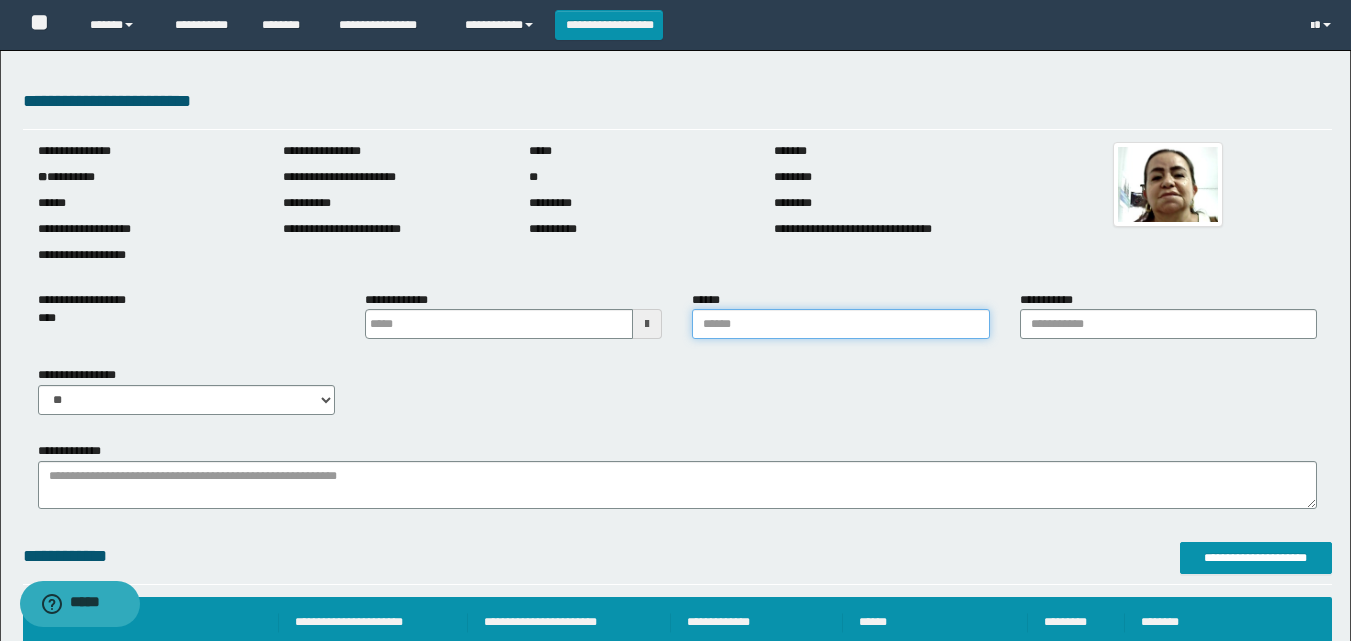 type on "*******" 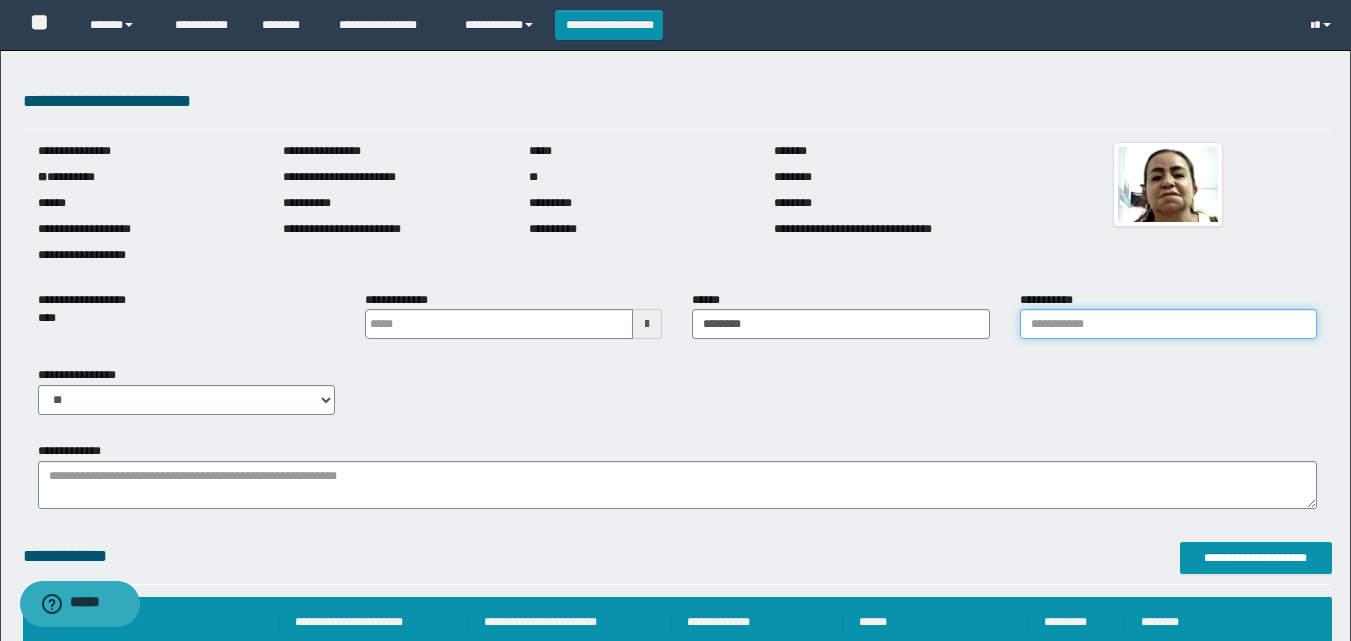 drag, startPoint x: 1095, startPoint y: 310, endPoint x: 1112, endPoint y: 342, distance: 36.23534 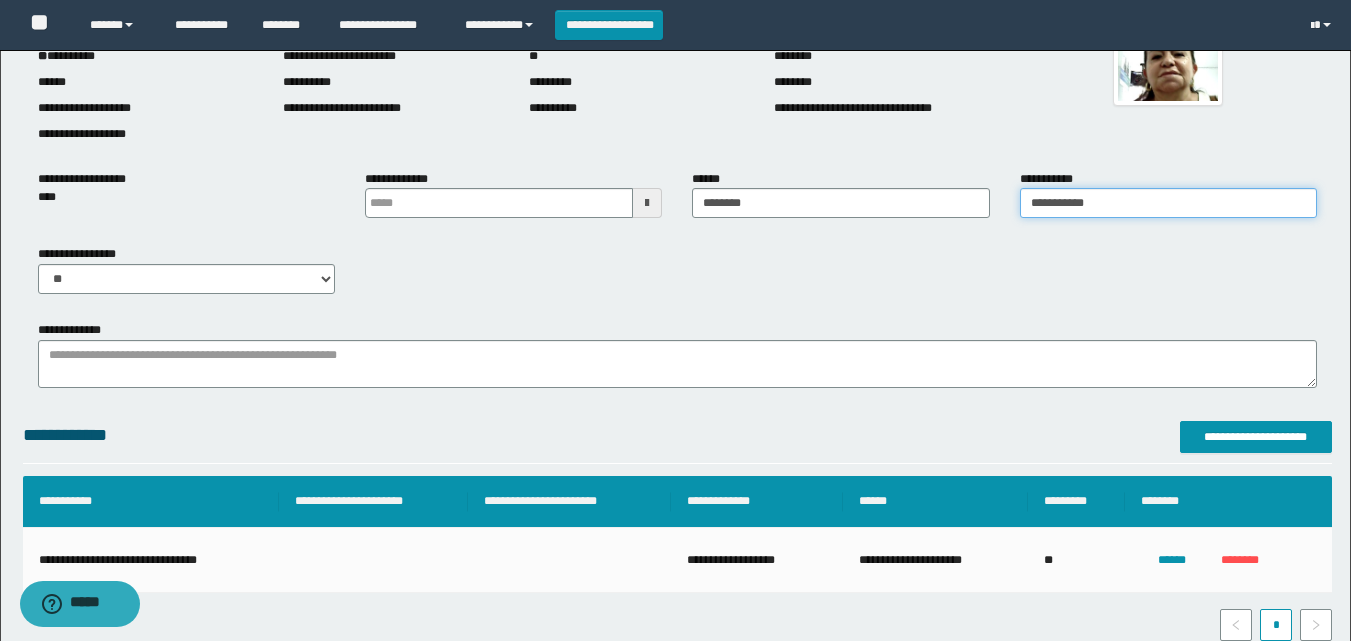 scroll, scrollTop: 93, scrollLeft: 0, axis: vertical 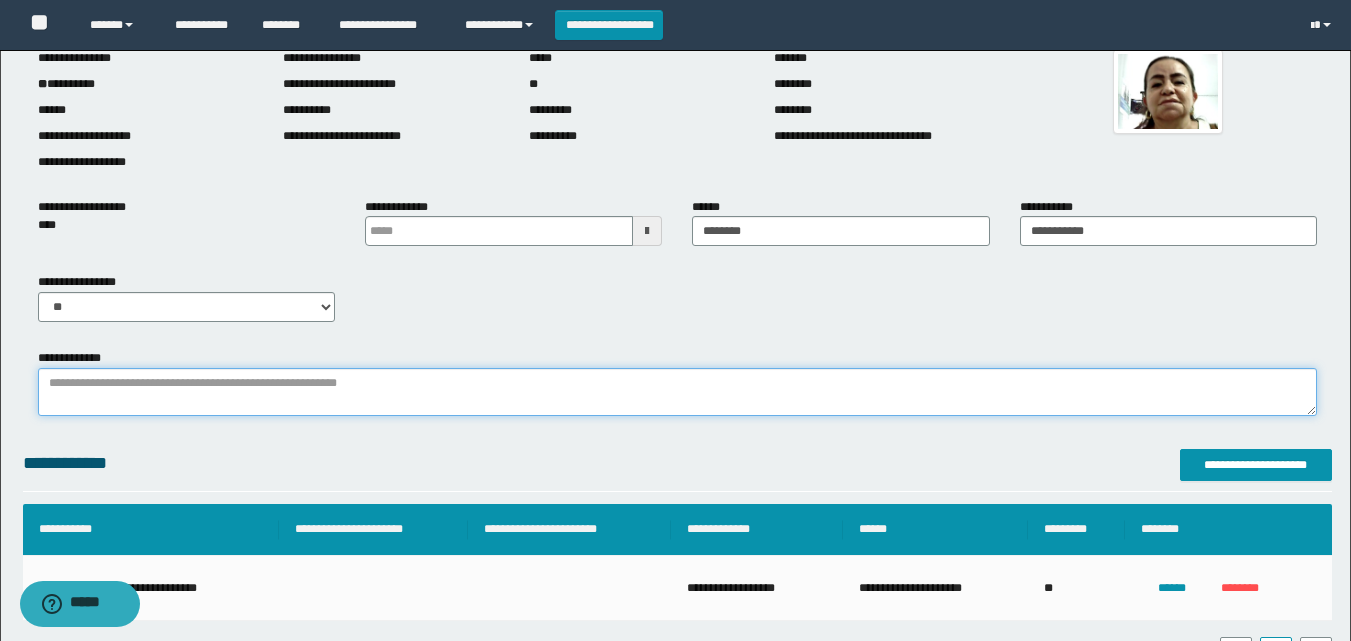 click on "**********" at bounding box center [677, 392] 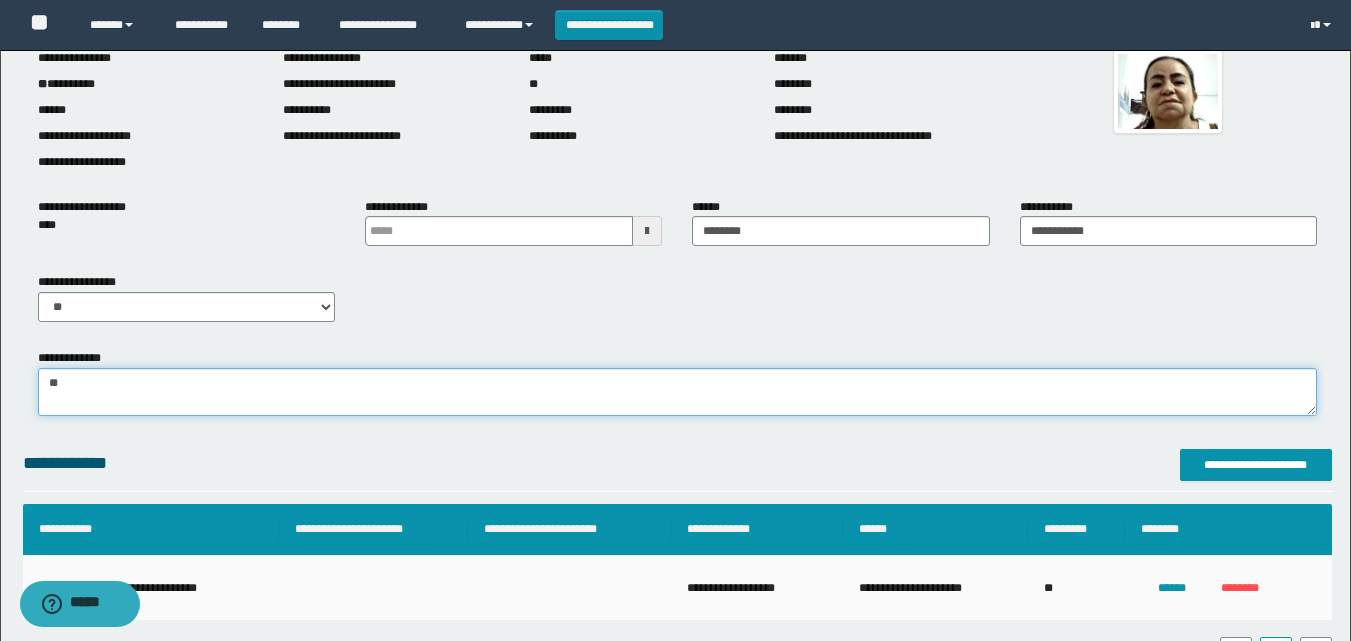 type on "*" 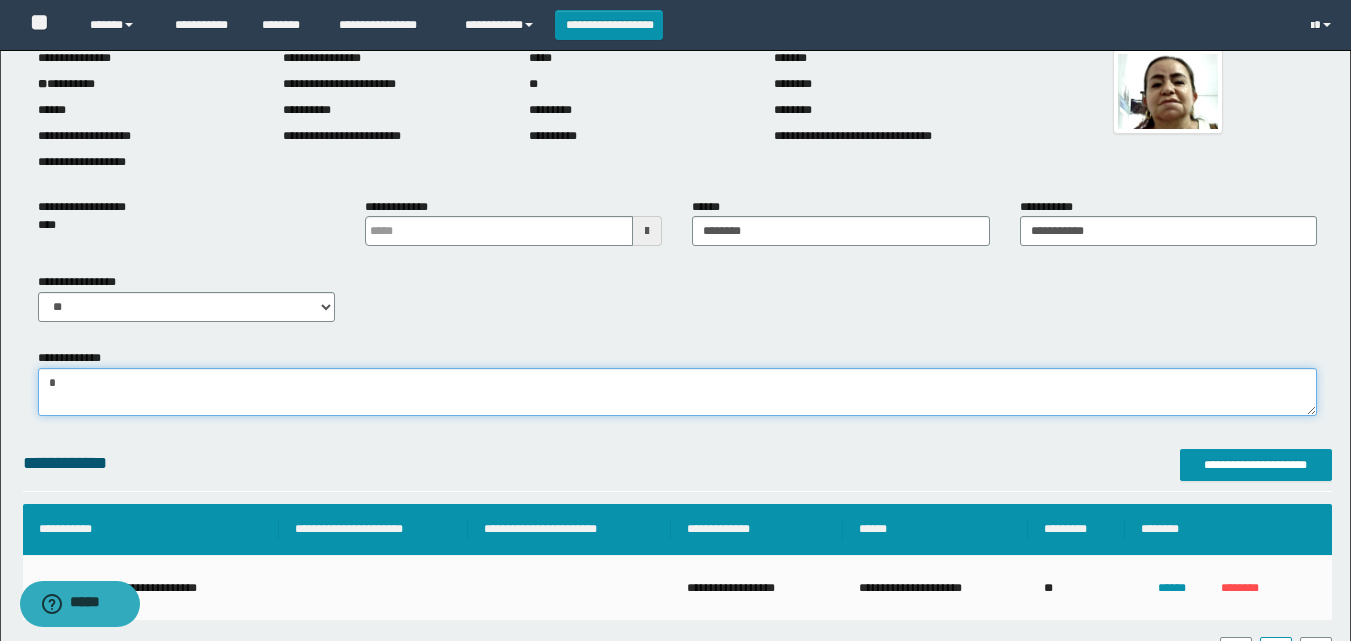 type 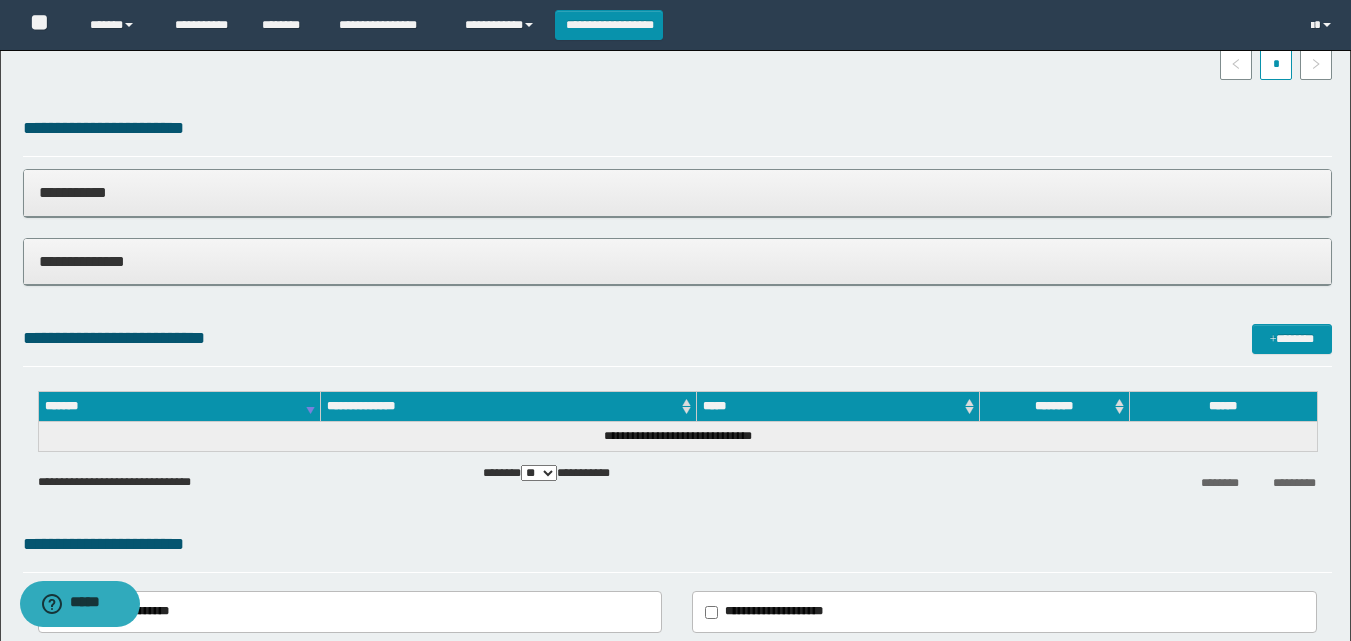 scroll, scrollTop: 693, scrollLeft: 0, axis: vertical 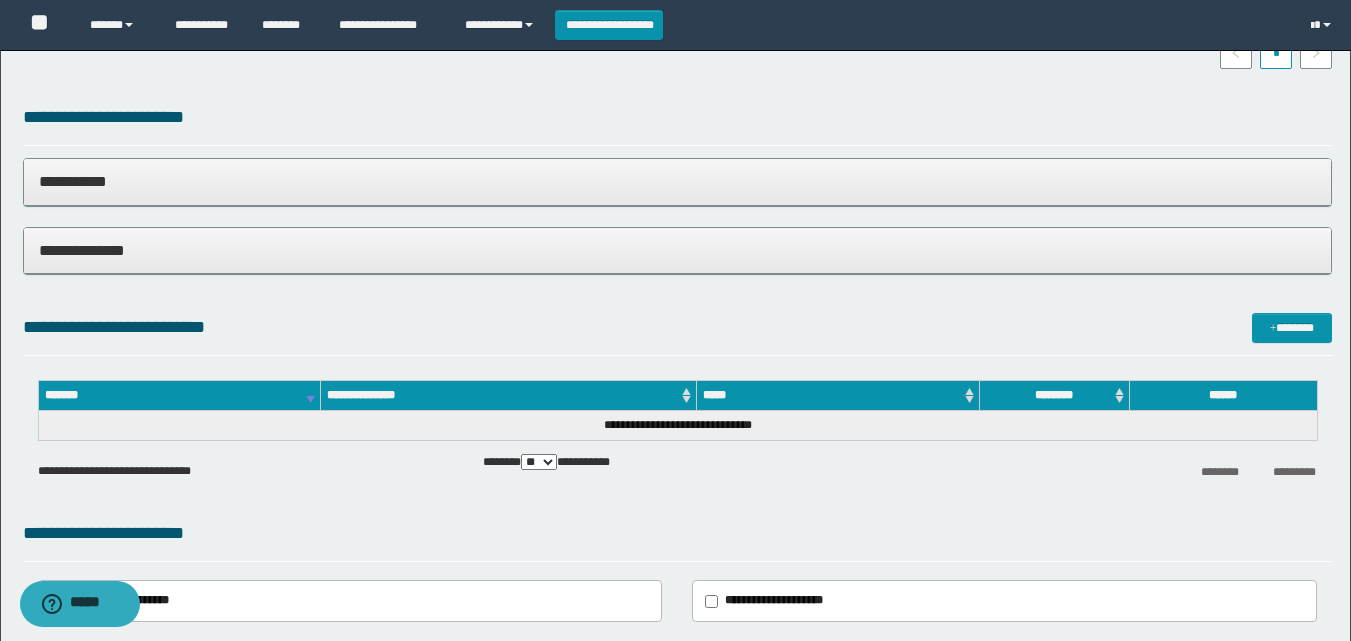 click on "**********" at bounding box center (677, 181) 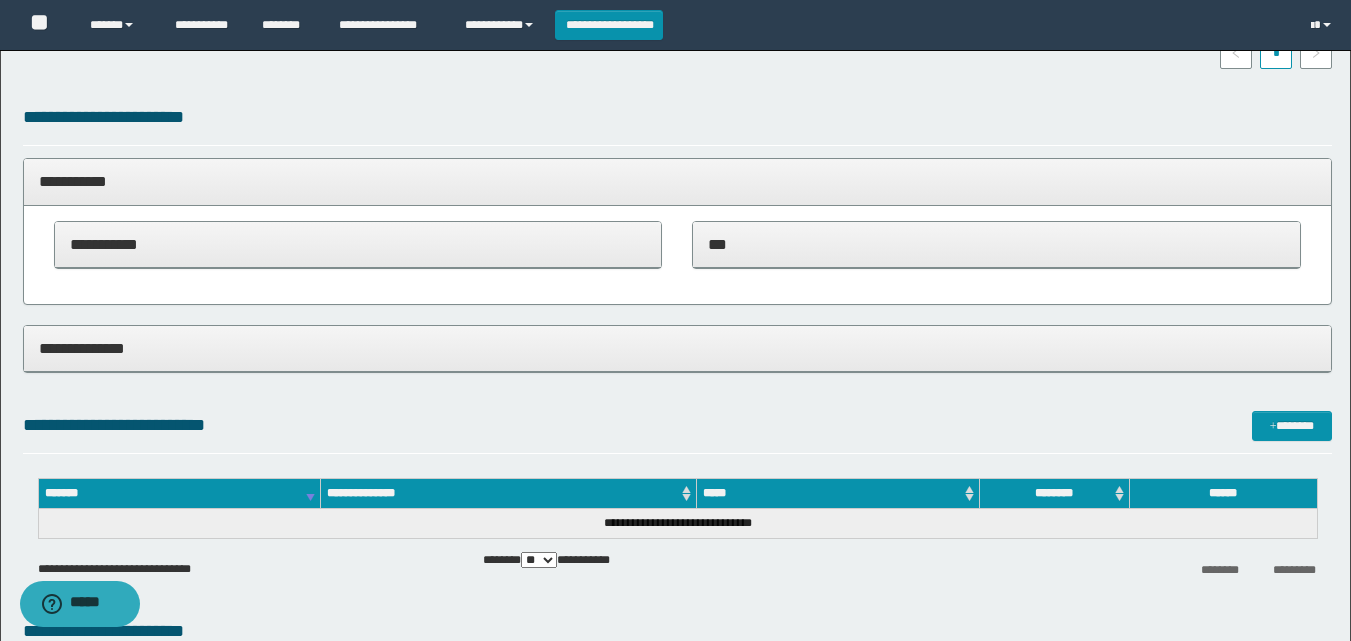 click on "***" at bounding box center (996, 244) 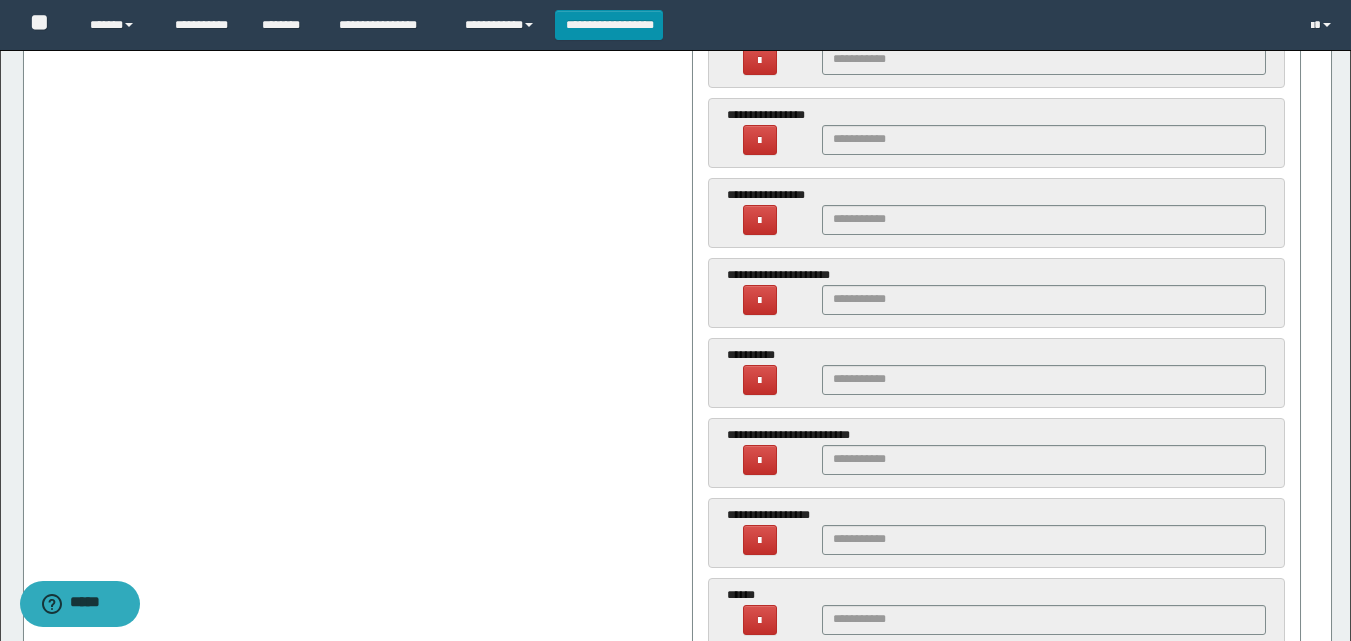 scroll, scrollTop: 993, scrollLeft: 0, axis: vertical 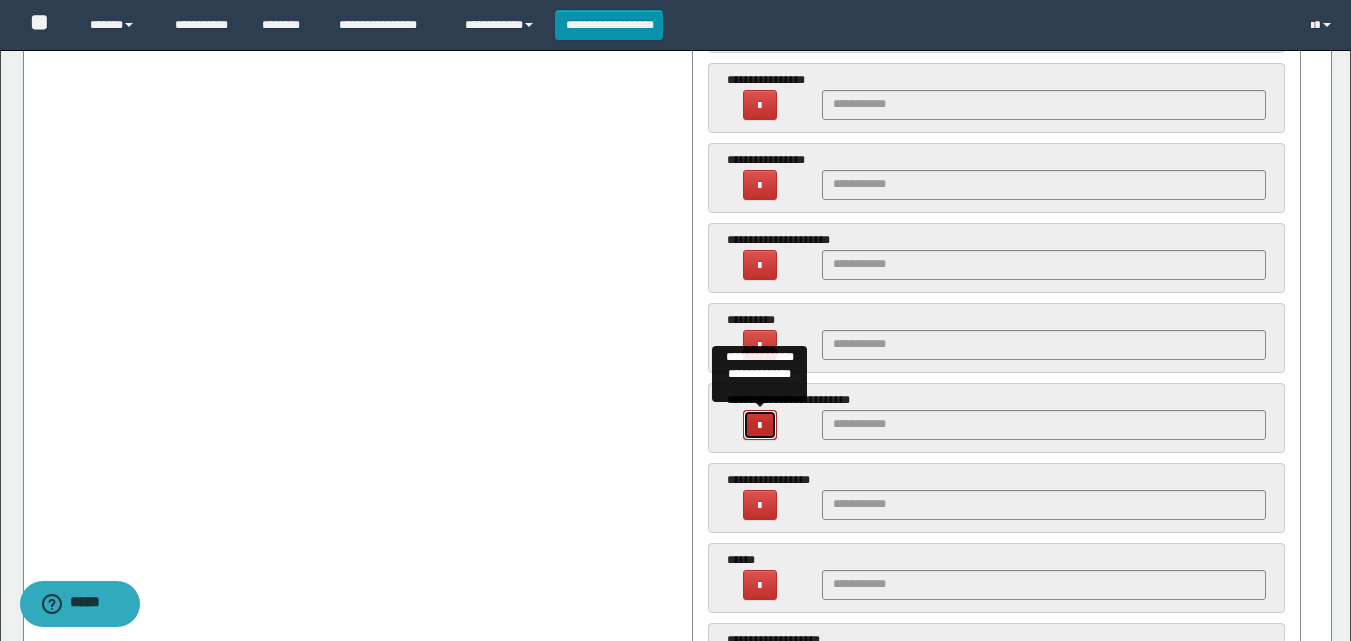 click at bounding box center (760, 425) 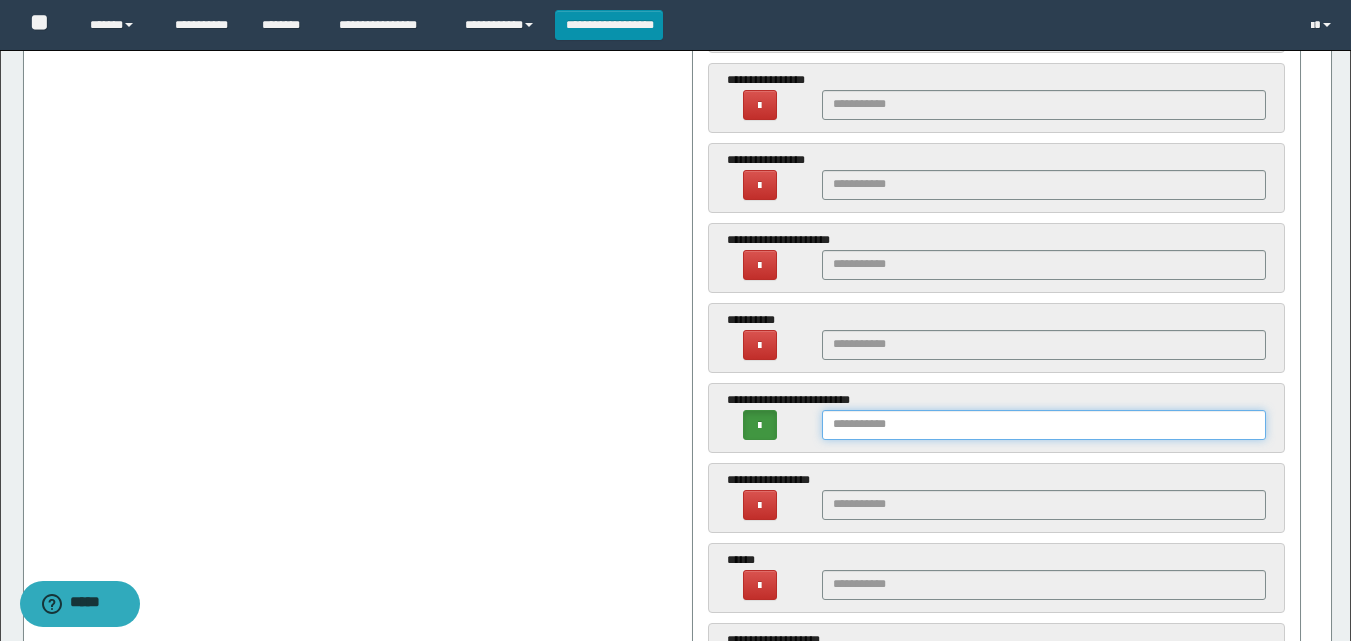 click at bounding box center [1044, 425] 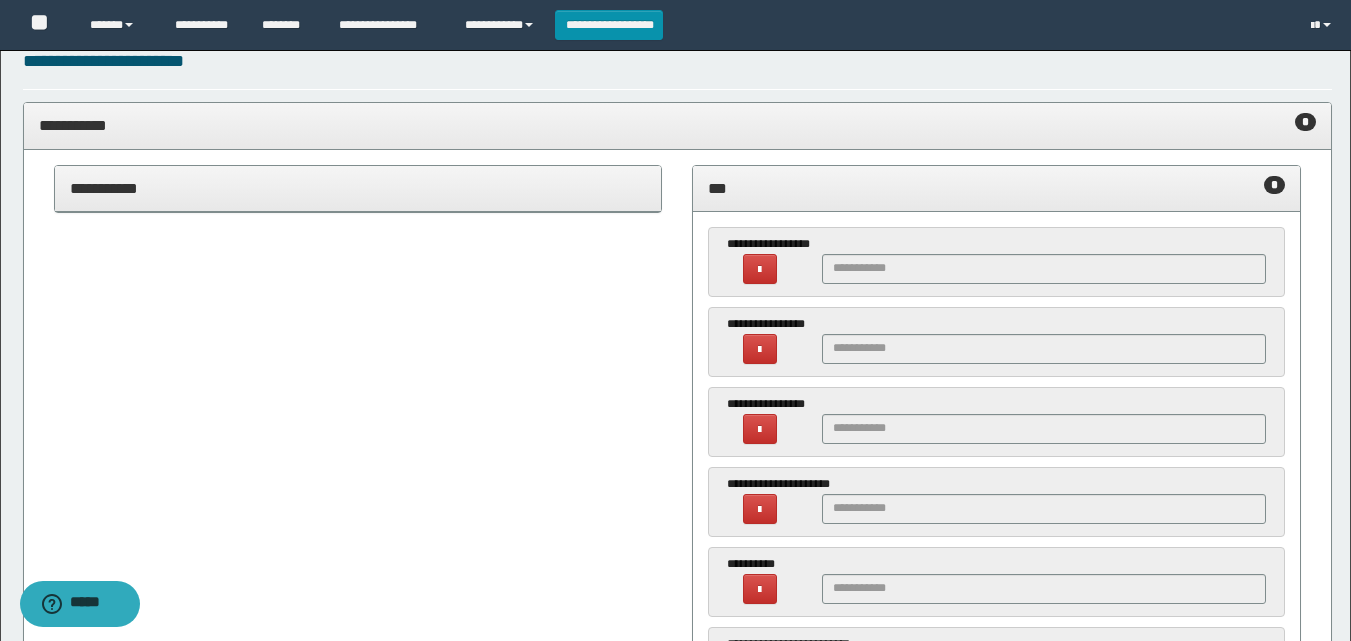 scroll, scrollTop: 493, scrollLeft: 0, axis: vertical 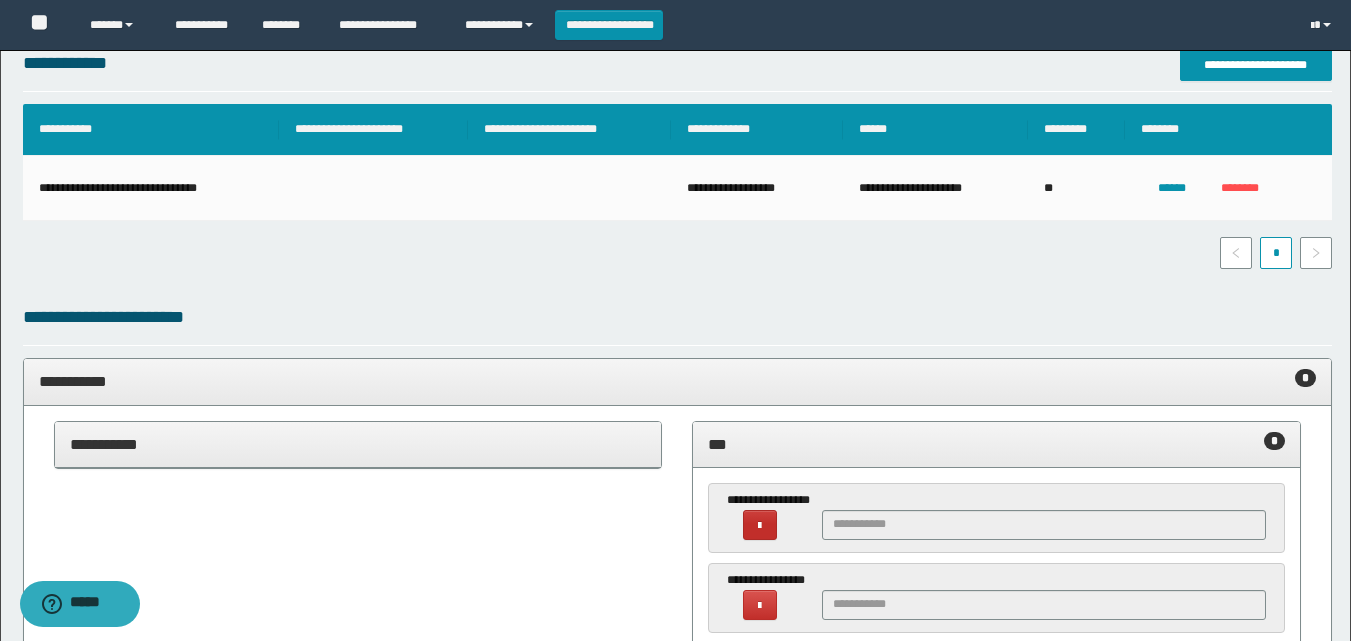 type on "**********" 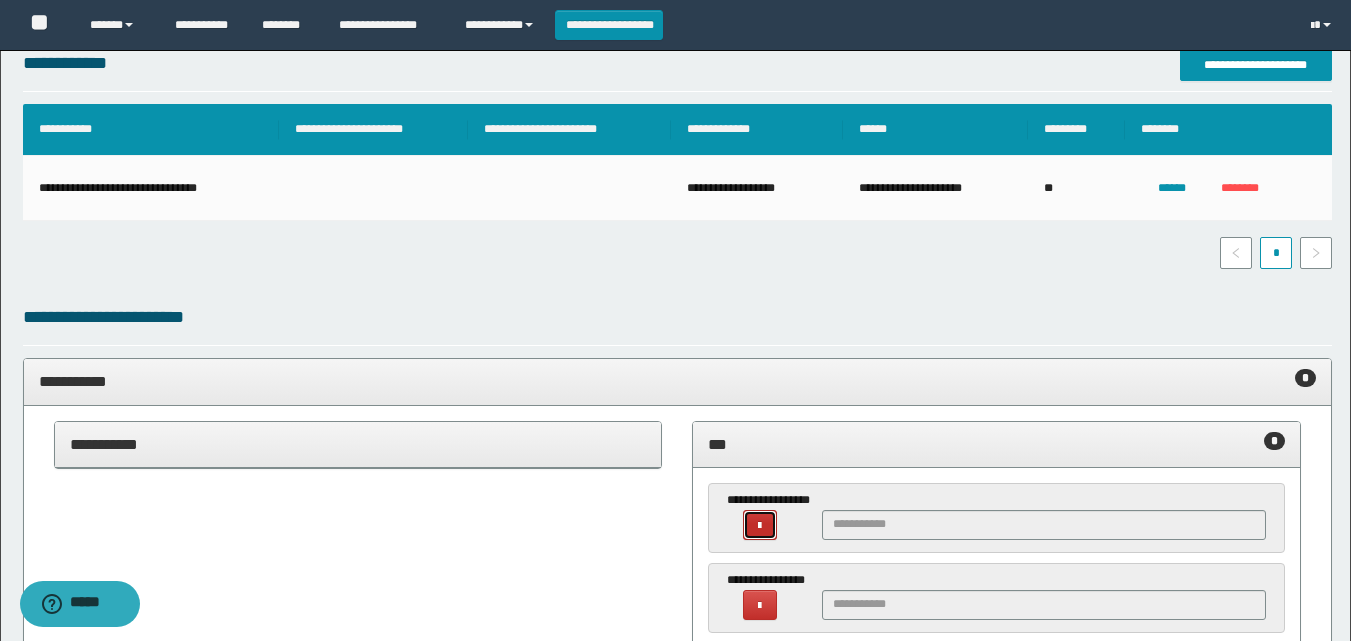 click at bounding box center (760, 525) 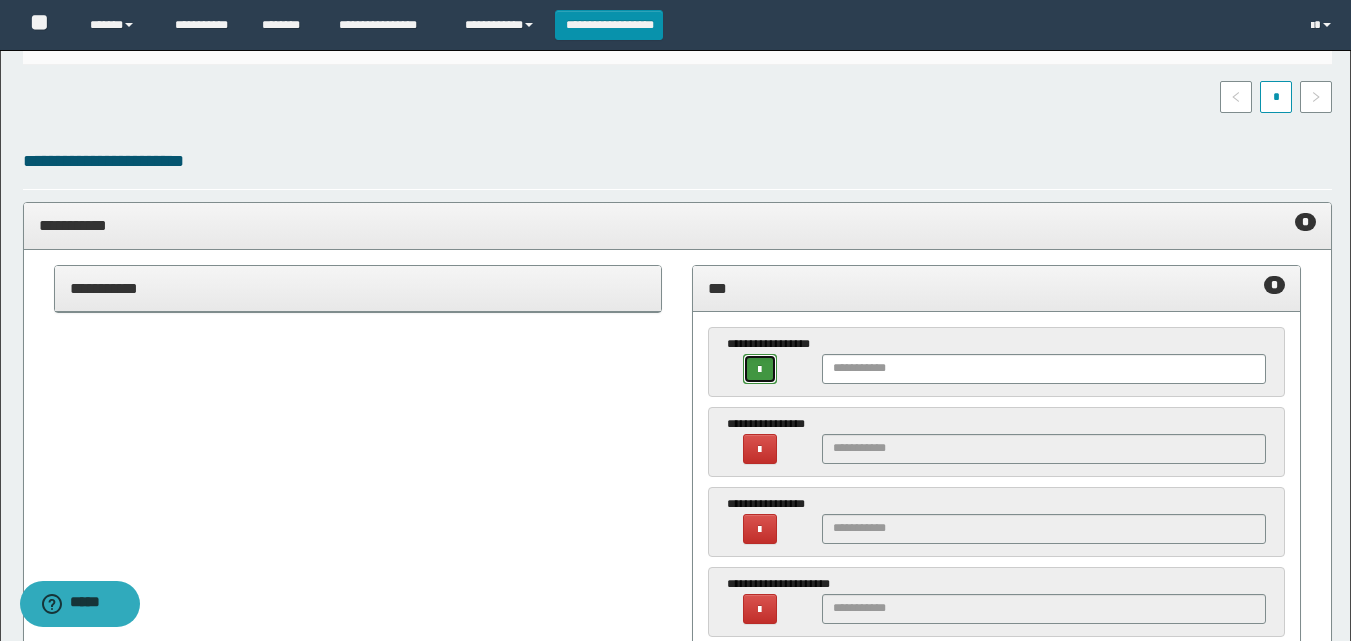 scroll, scrollTop: 693, scrollLeft: 0, axis: vertical 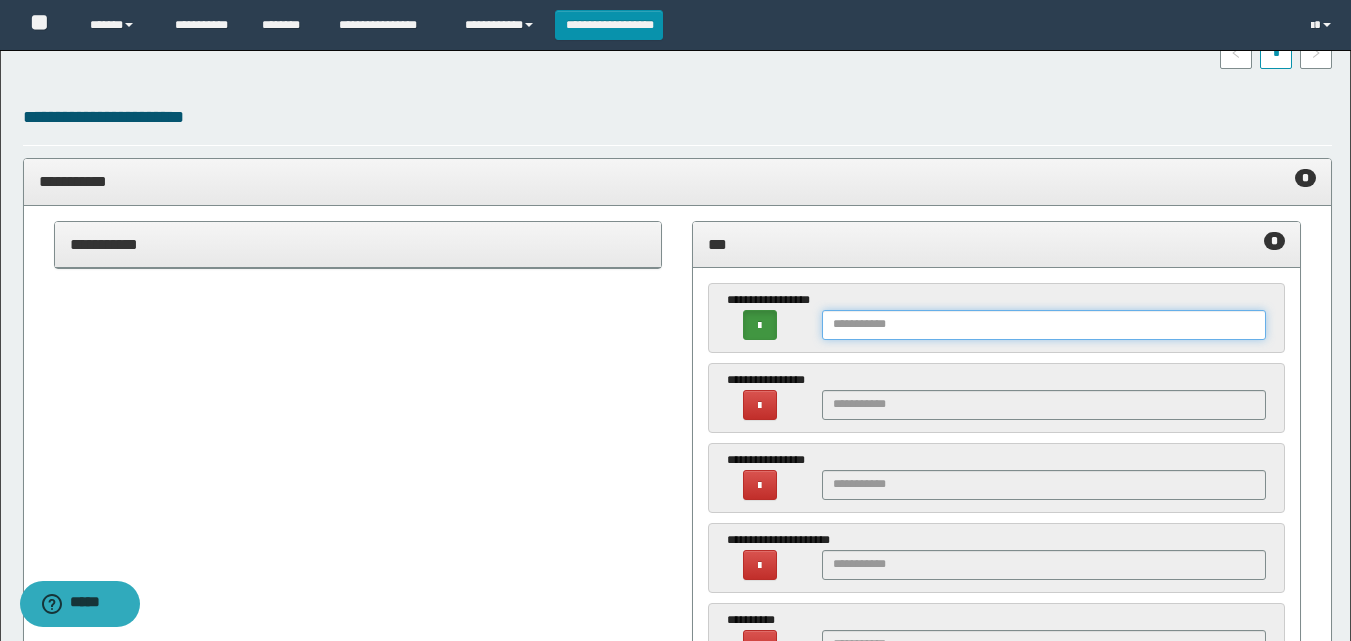 click at bounding box center [1044, 325] 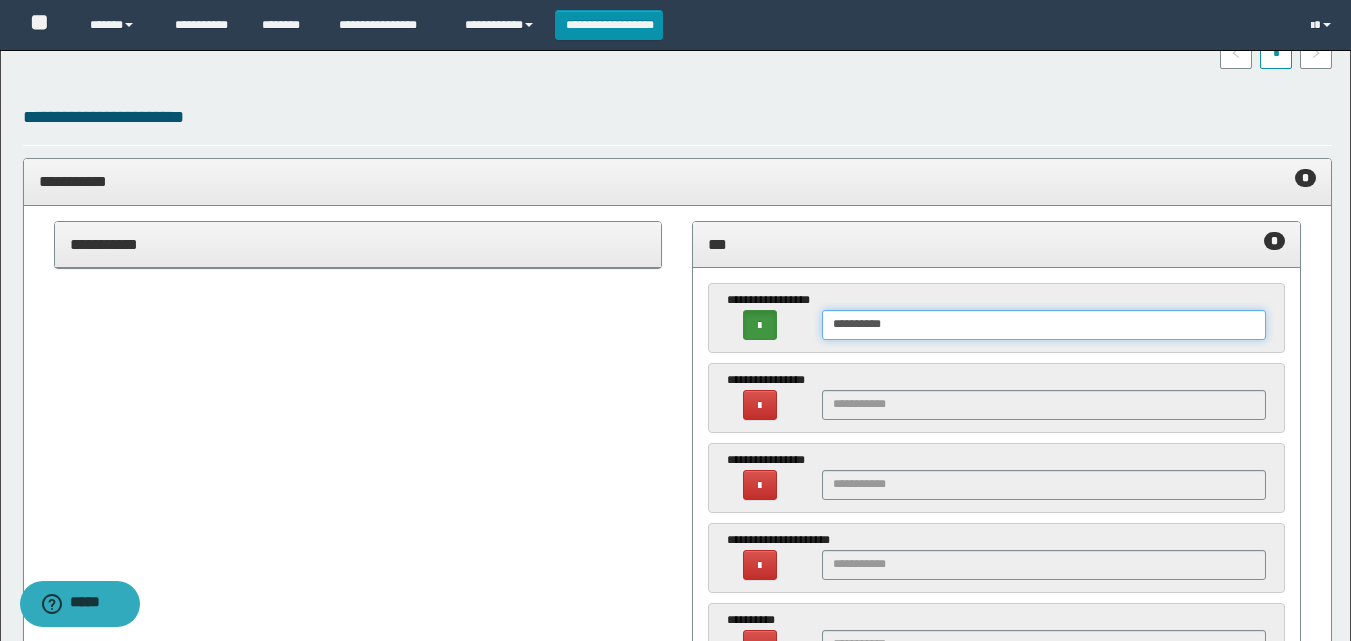 type on "**********" 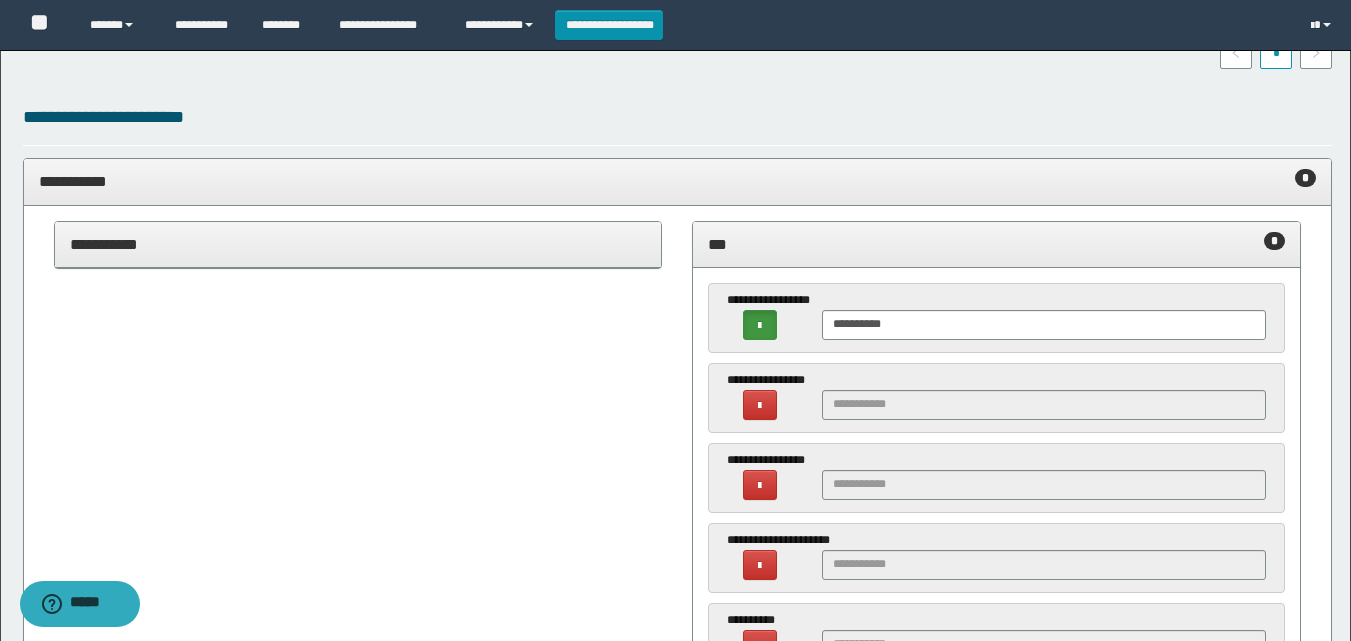 click on "*** *" at bounding box center [996, 244] 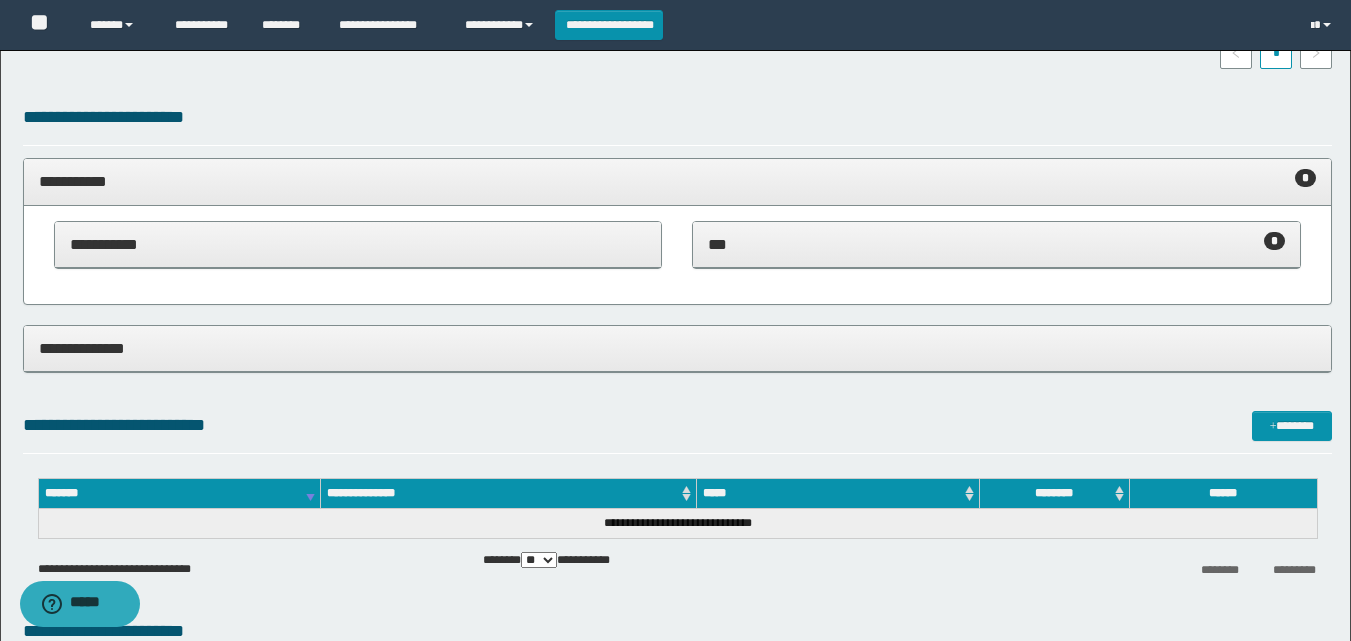 click on "**********" at bounding box center (677, 182) 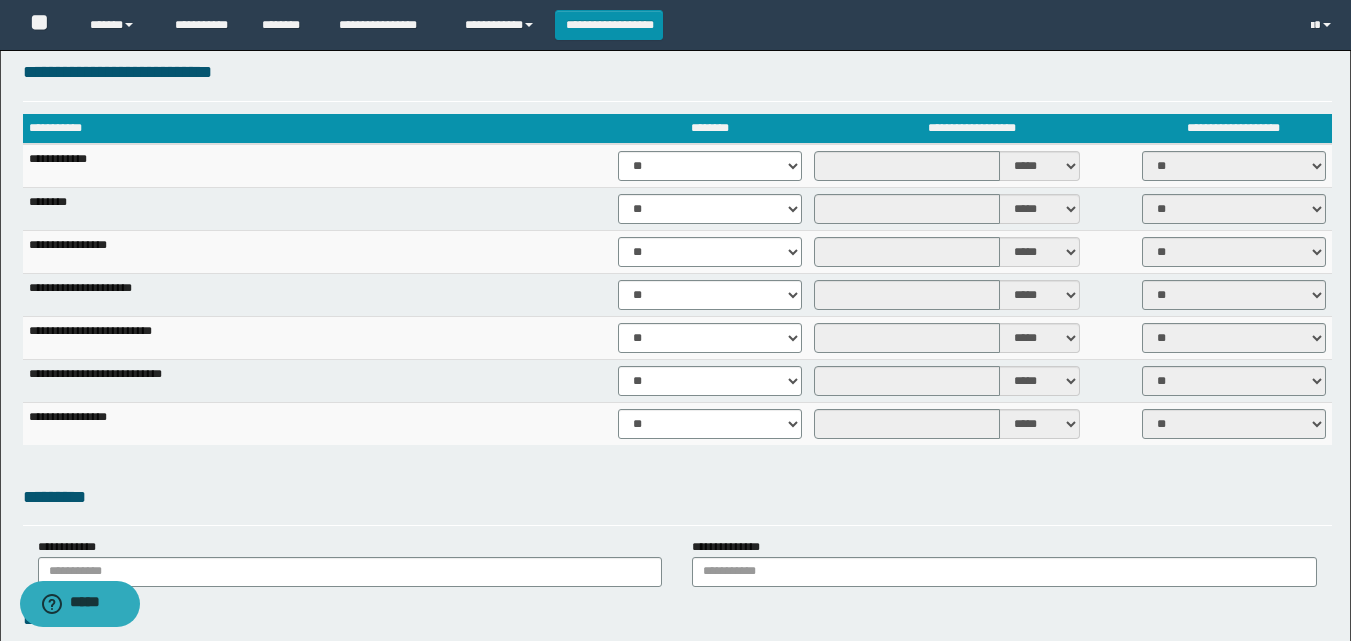 scroll, scrollTop: 1493, scrollLeft: 0, axis: vertical 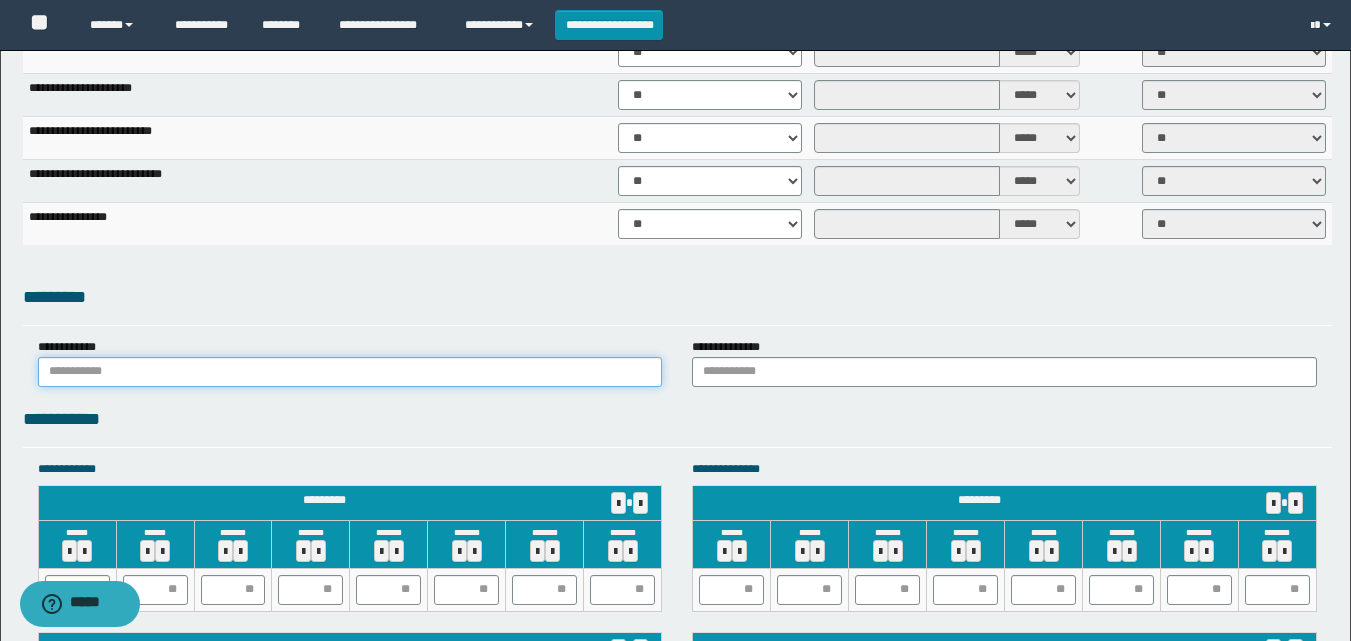 click at bounding box center [350, 372] 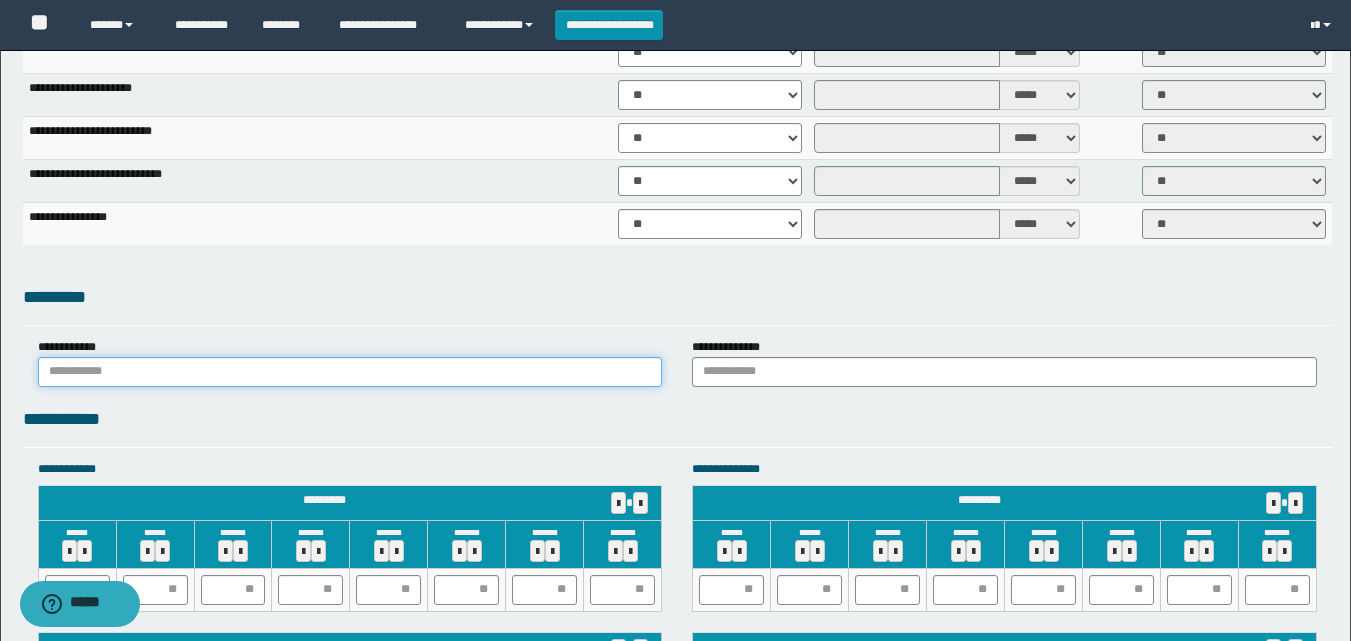 type on "******" 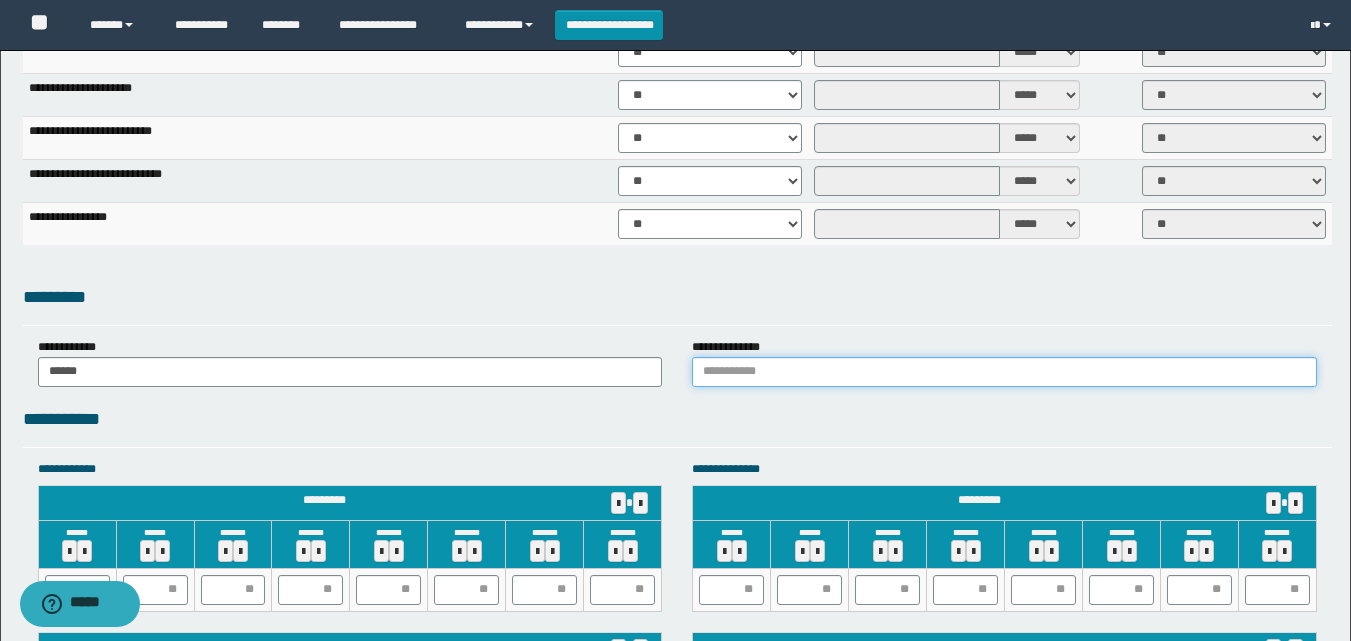 click at bounding box center [1004, 372] 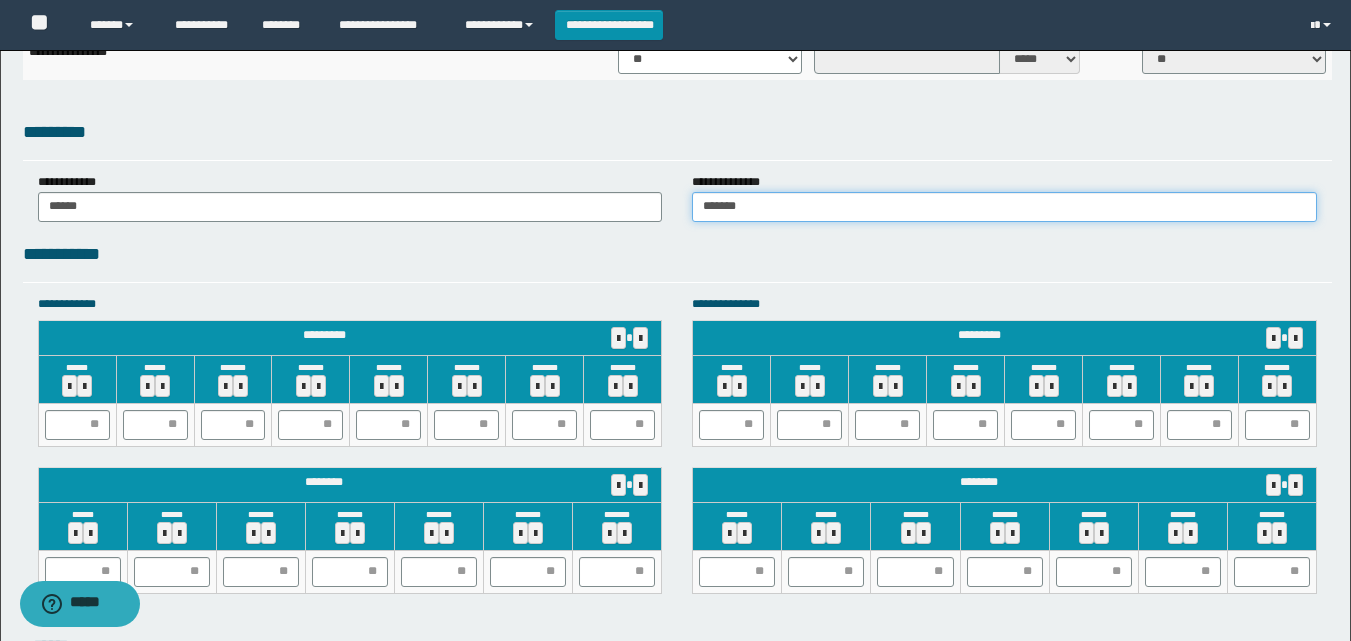 scroll, scrollTop: 1693, scrollLeft: 0, axis: vertical 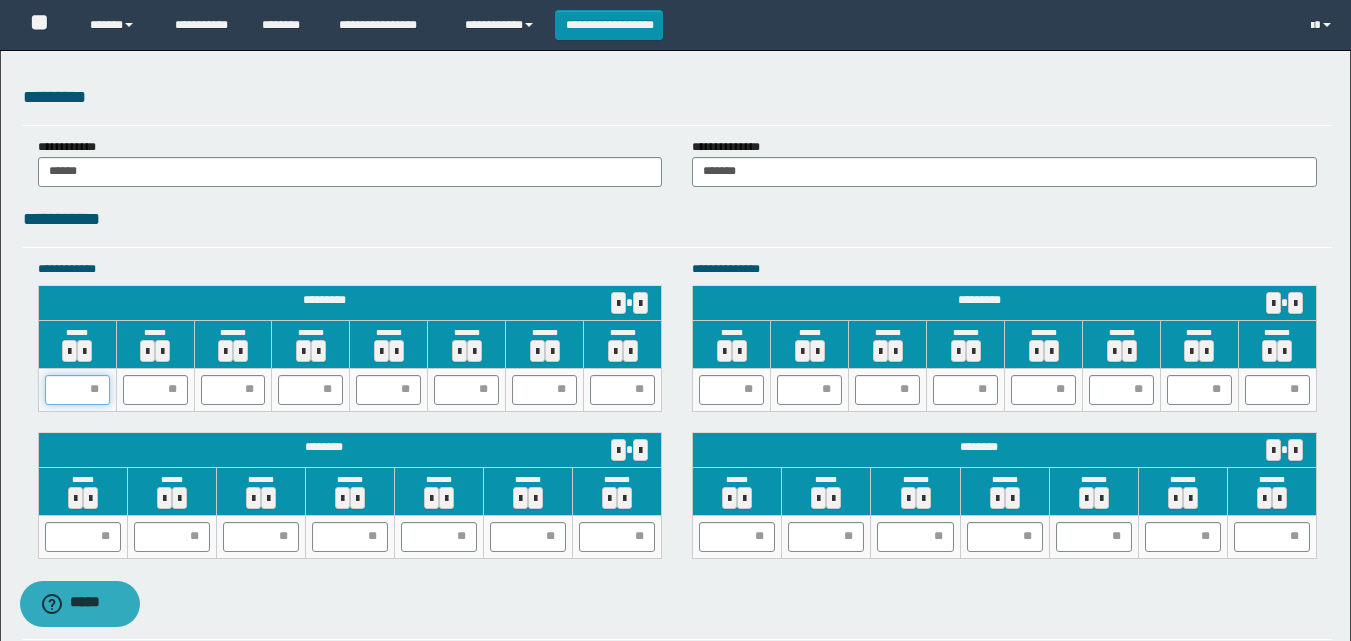 click at bounding box center (77, 390) 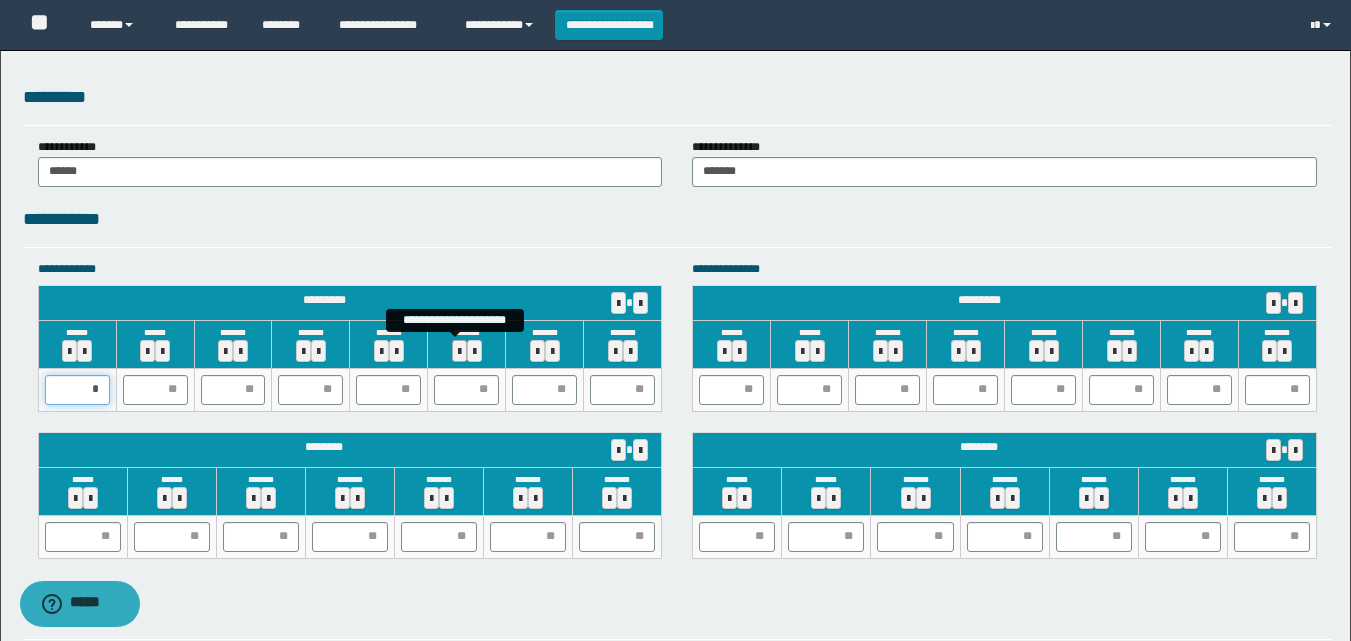 type on "**" 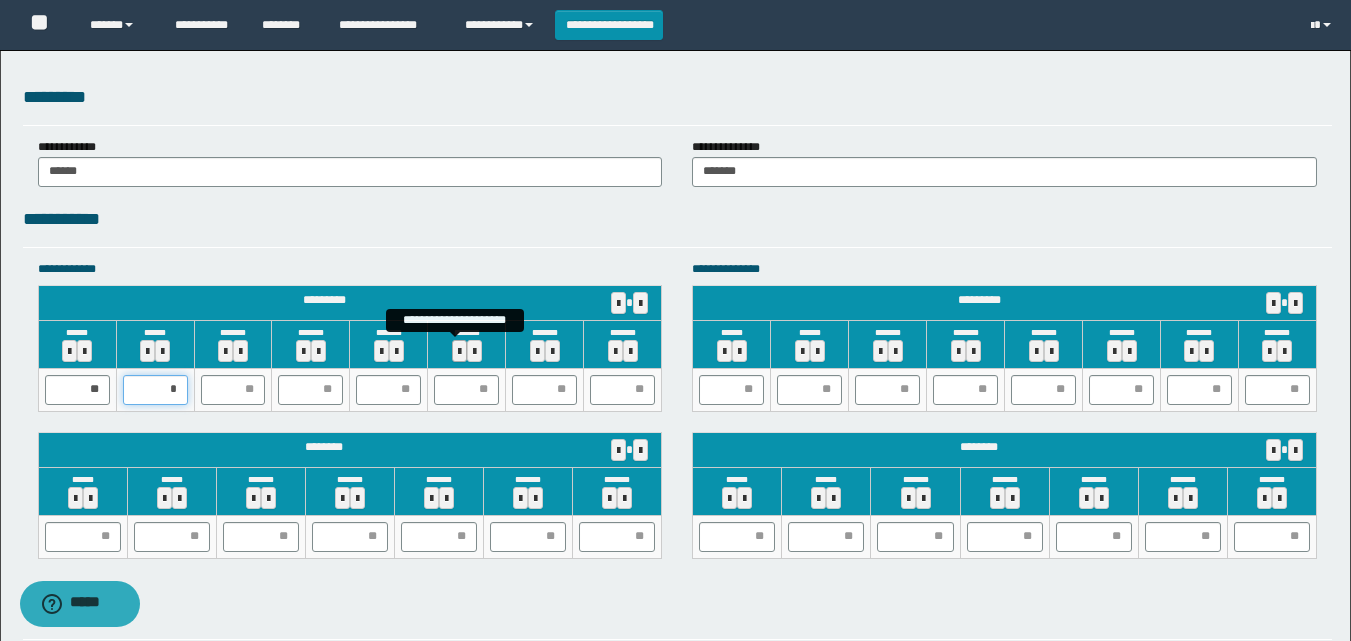 type on "**" 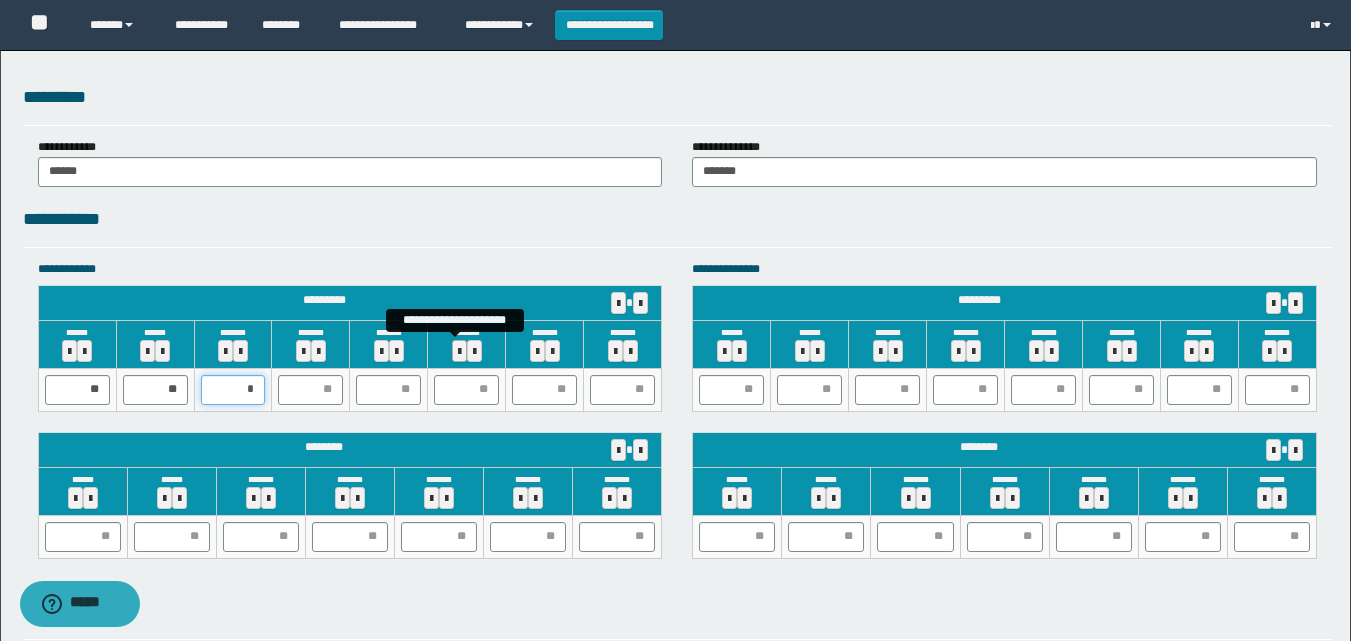 type on "**" 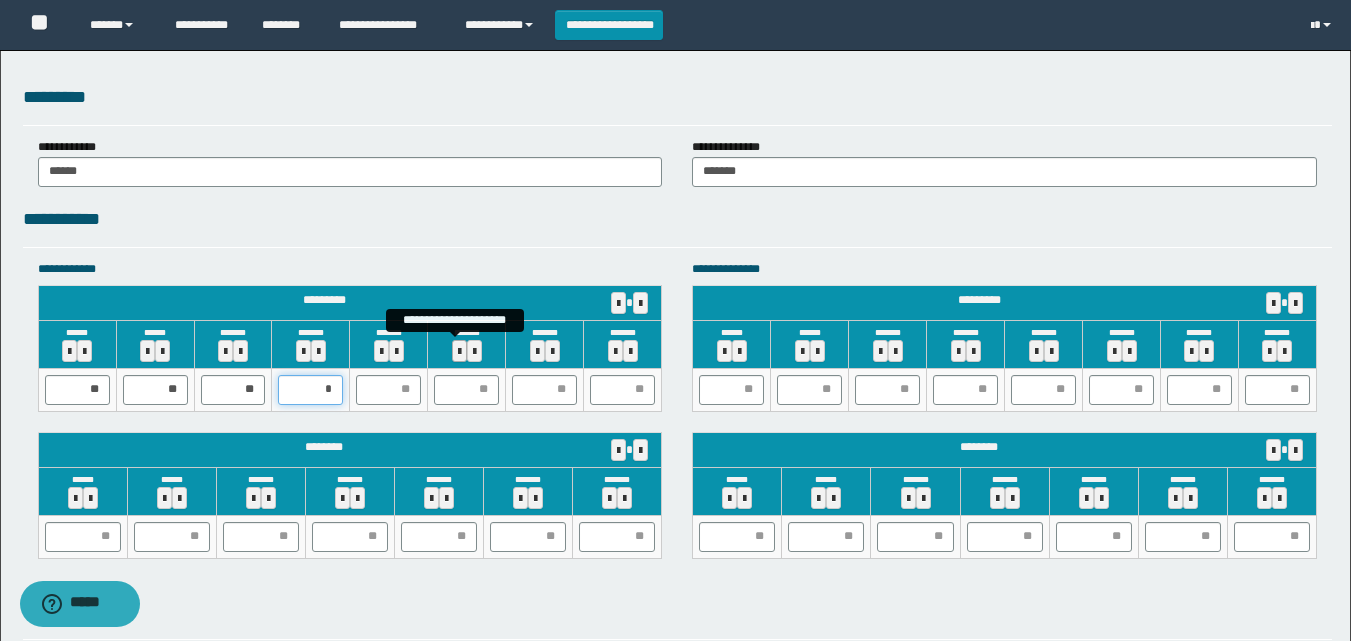 type on "**" 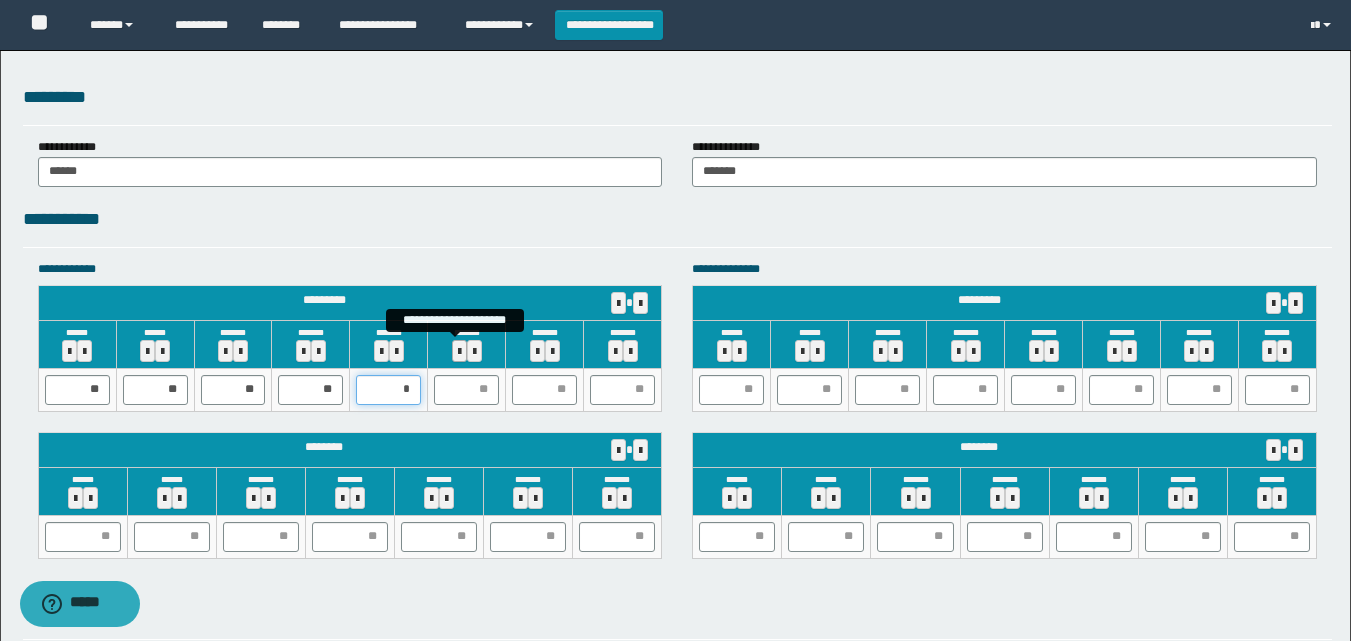 type on "**" 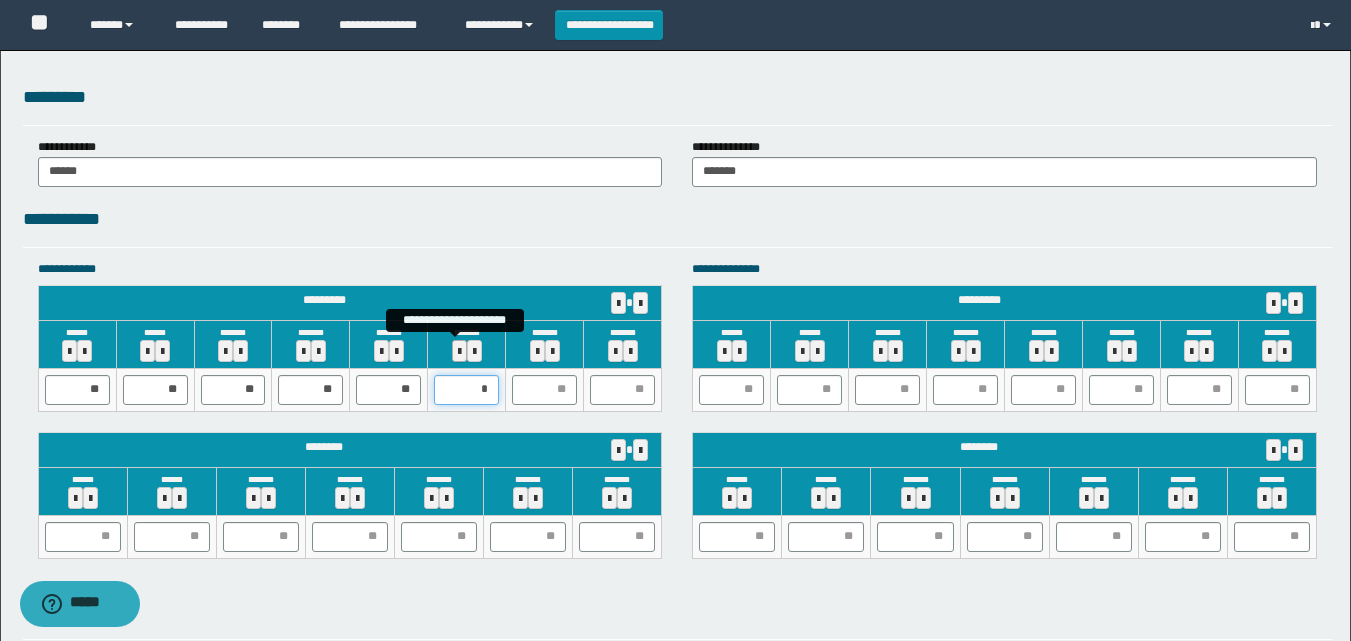 type on "**" 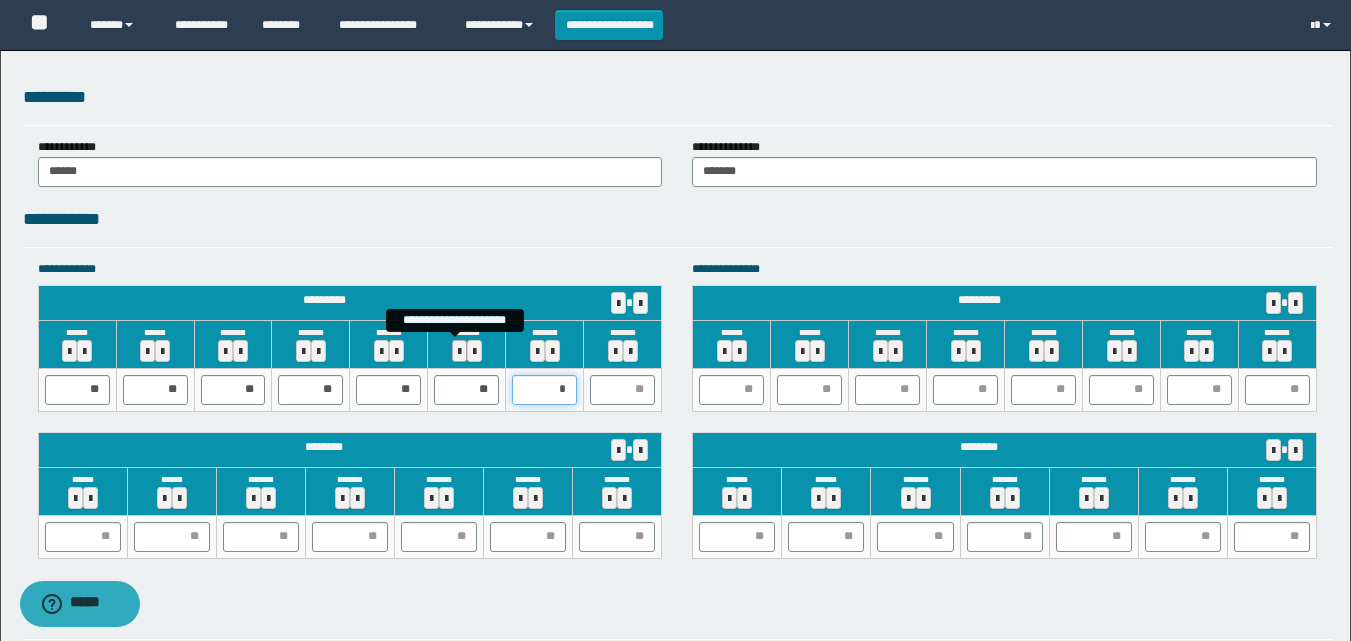 type on "**" 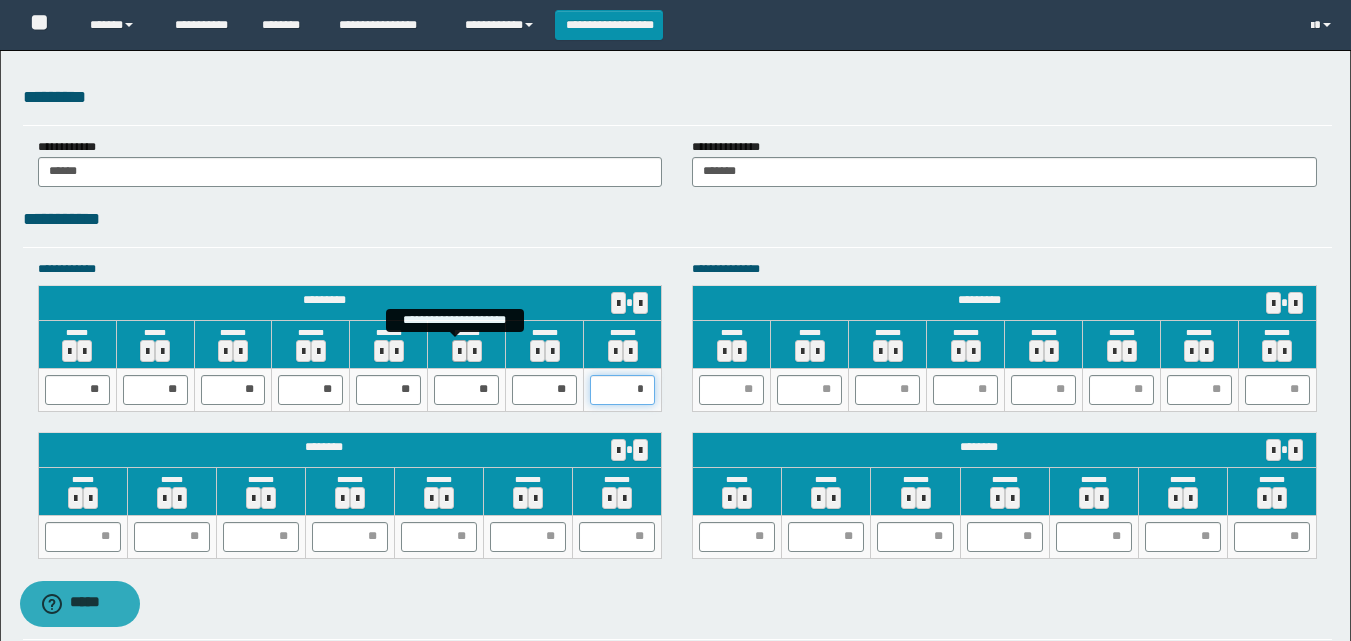 type on "**" 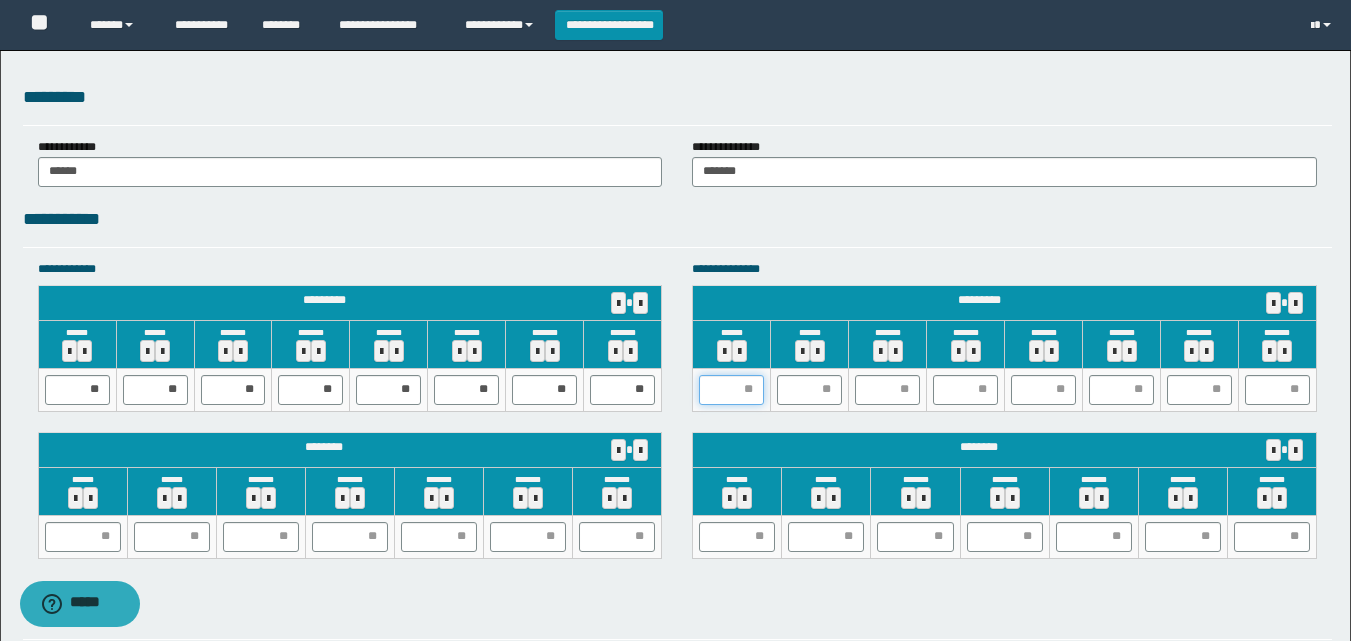 click at bounding box center (731, 390) 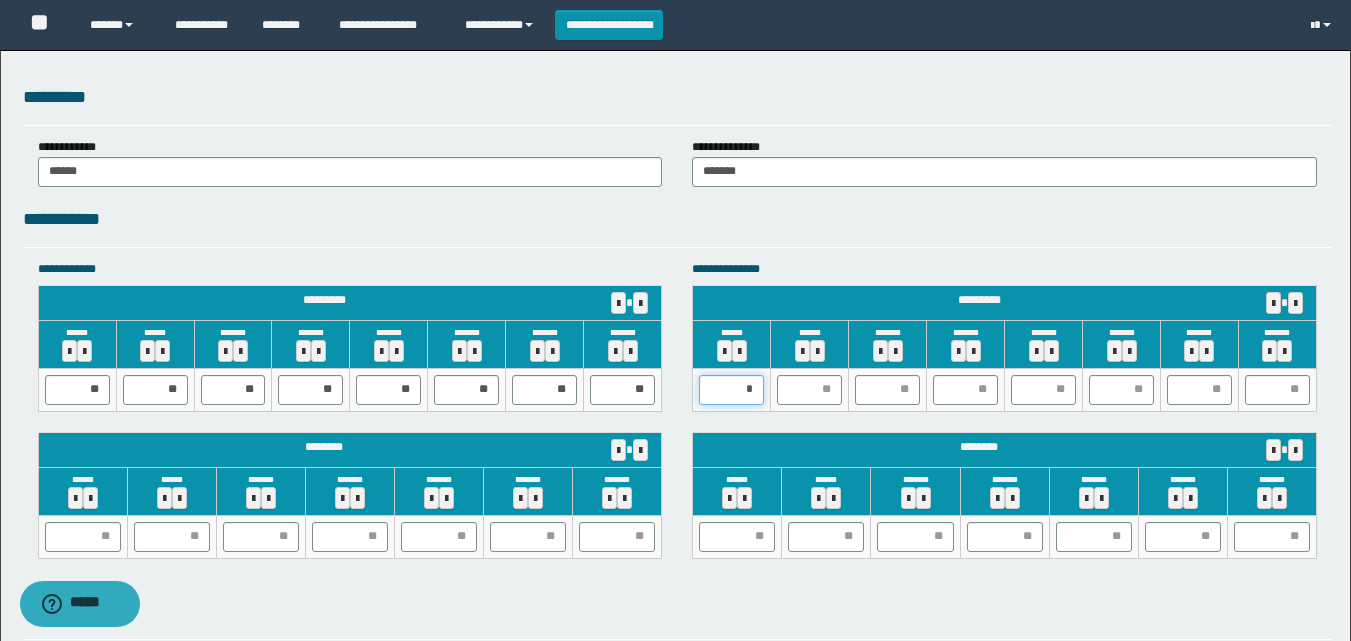 type on "**" 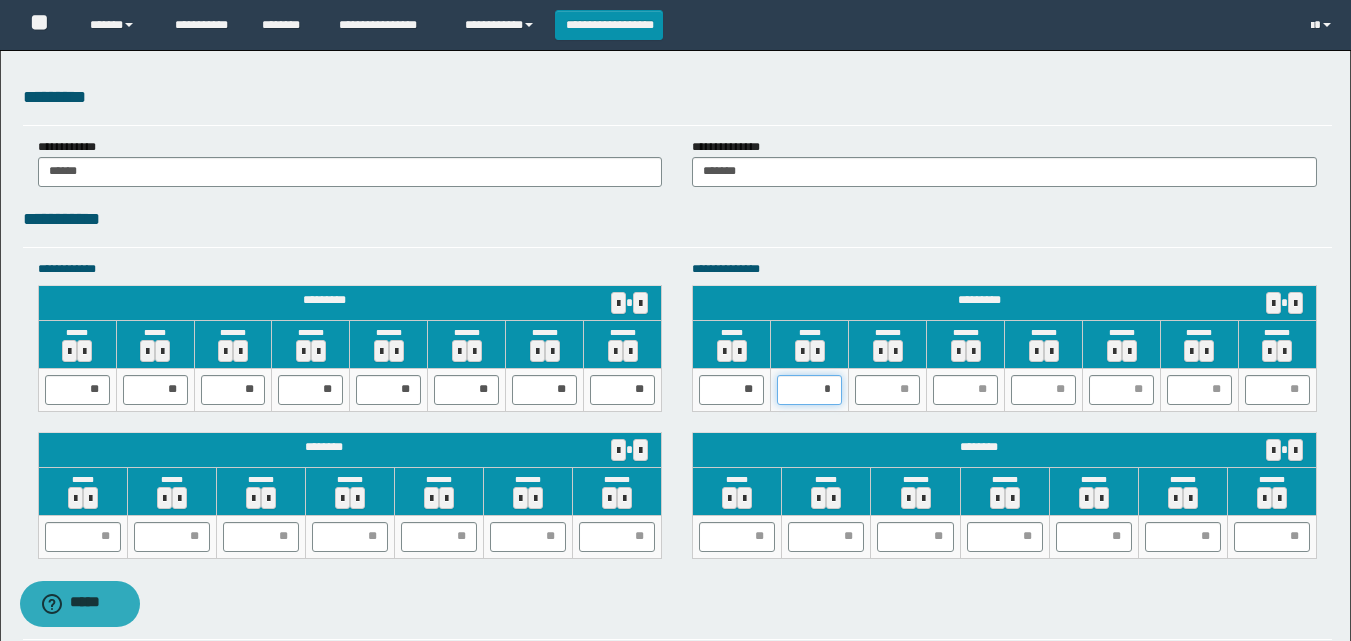 type on "**" 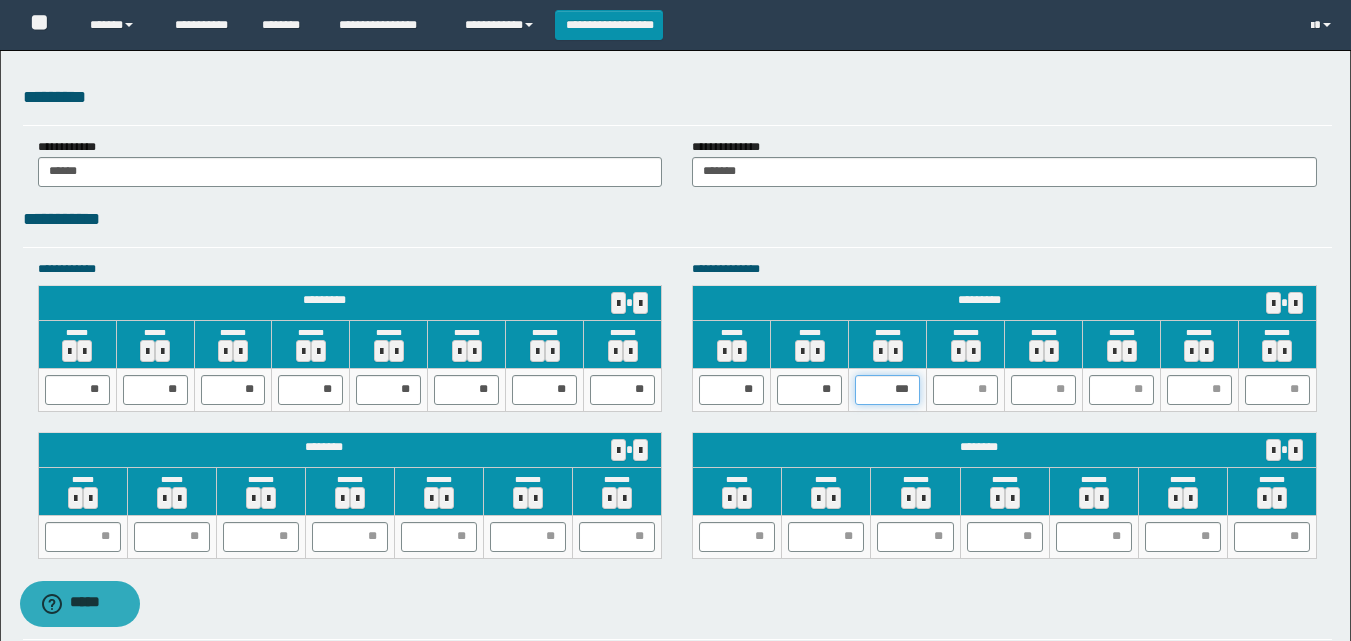 drag, startPoint x: 882, startPoint y: 380, endPoint x: 934, endPoint y: 387, distance: 52.46904 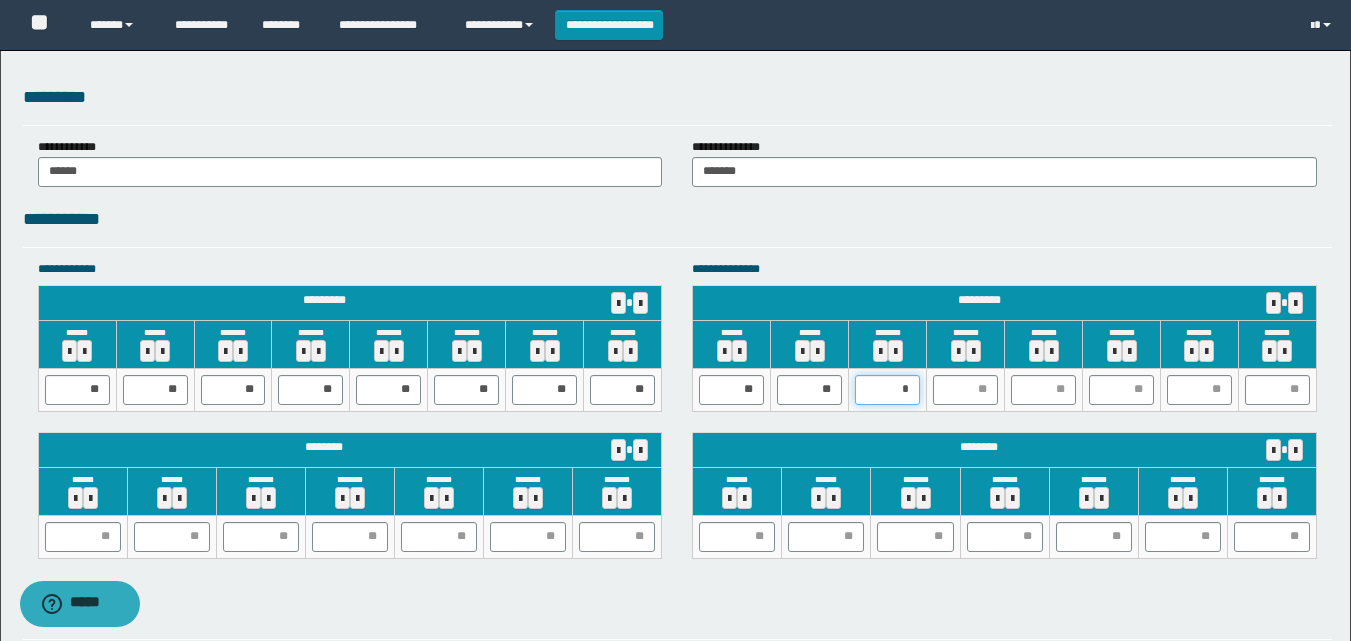 type on "**" 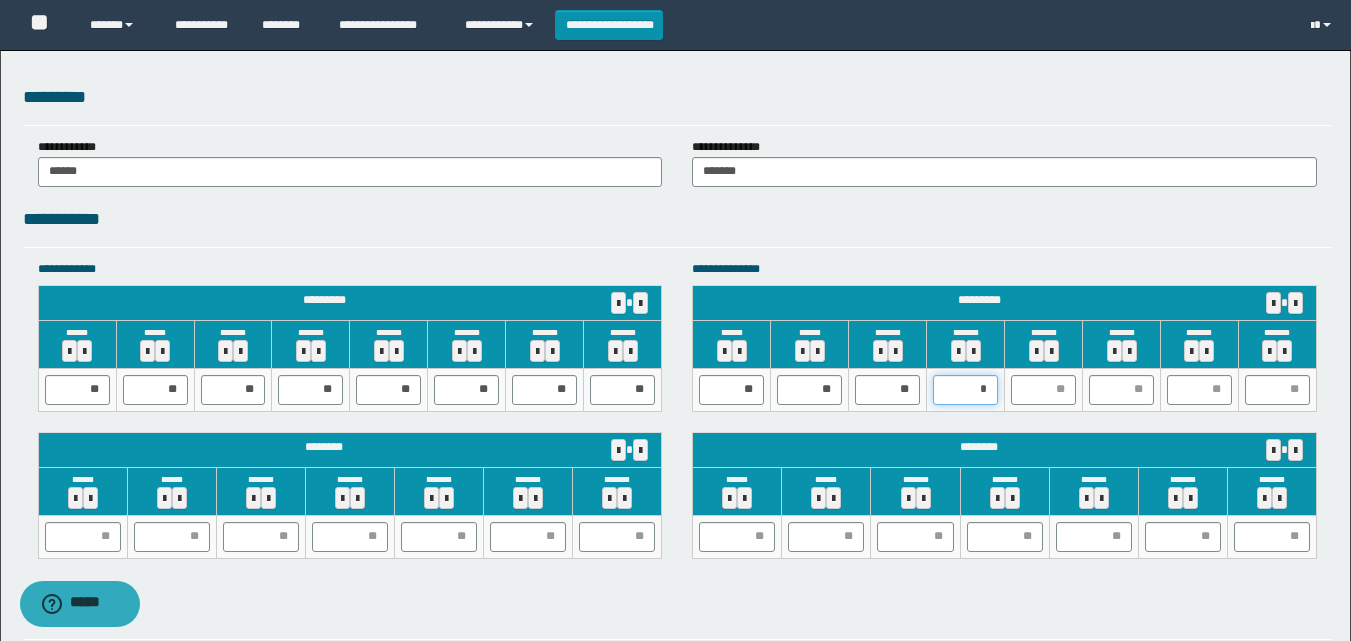 type on "**" 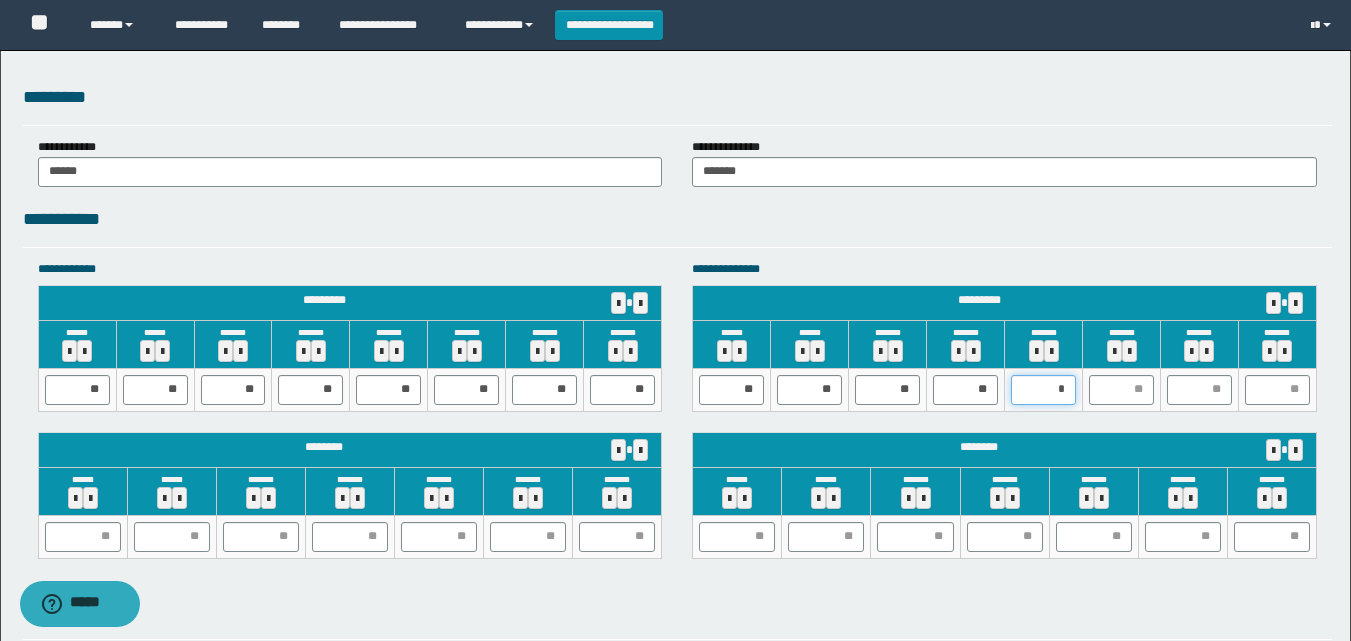 type on "**" 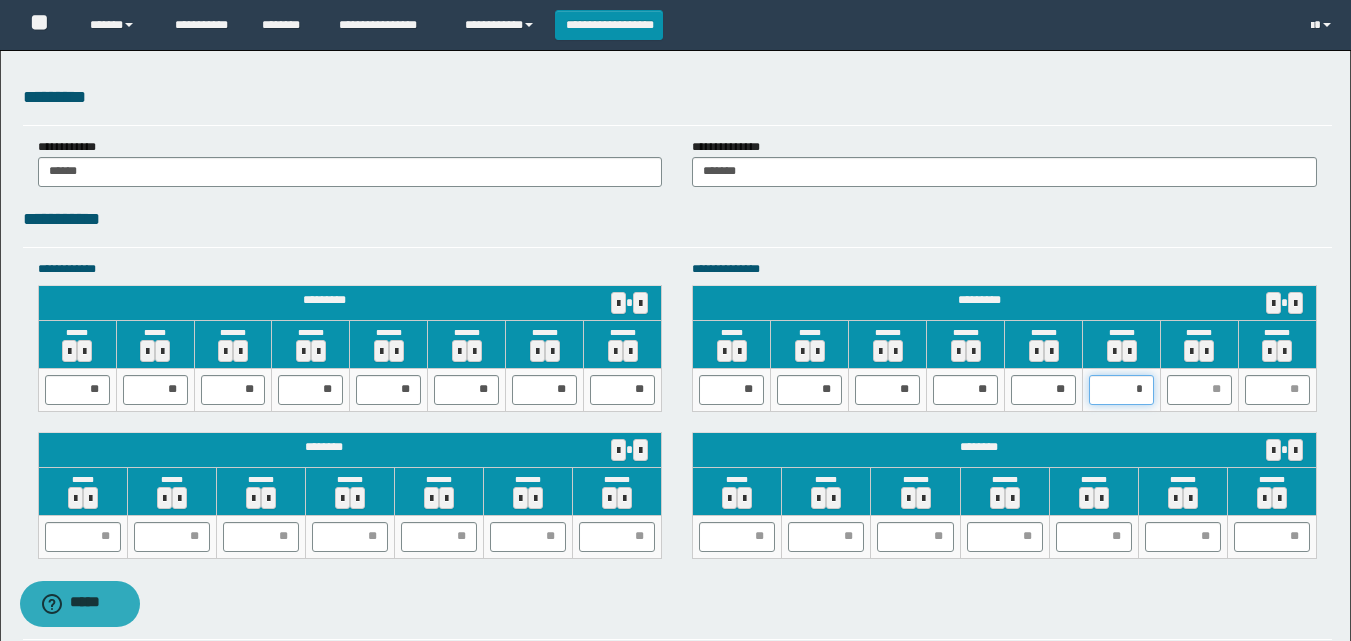 type on "**" 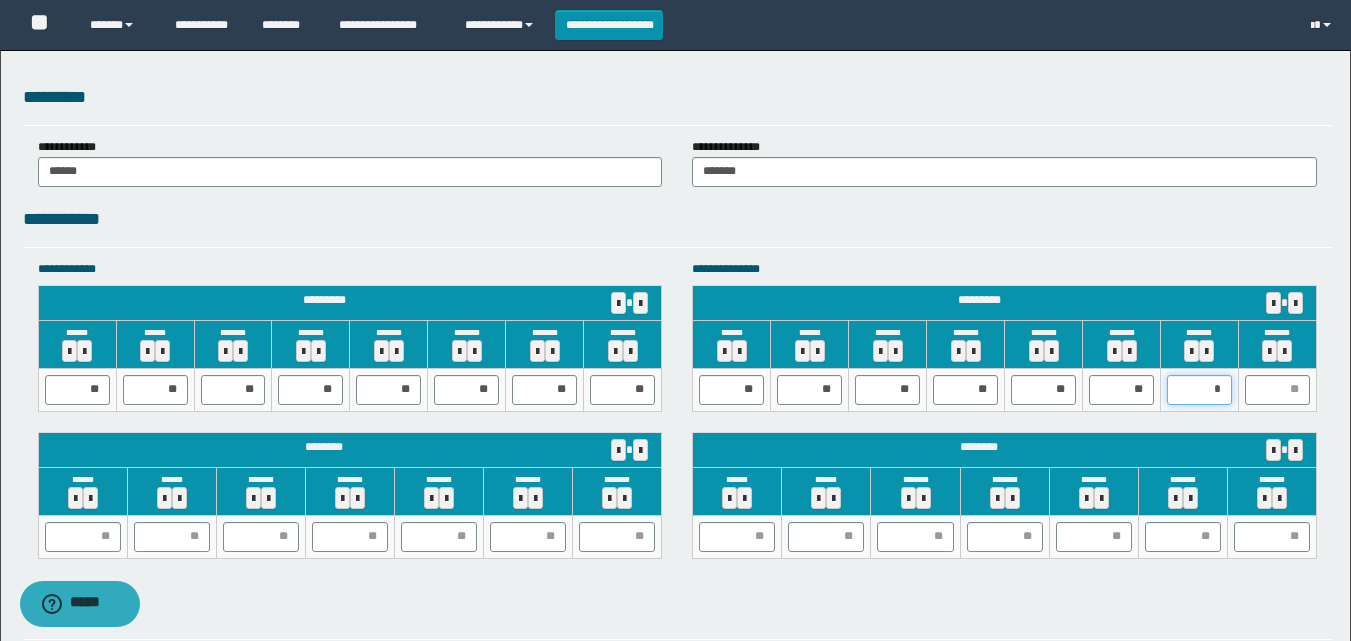 type on "**" 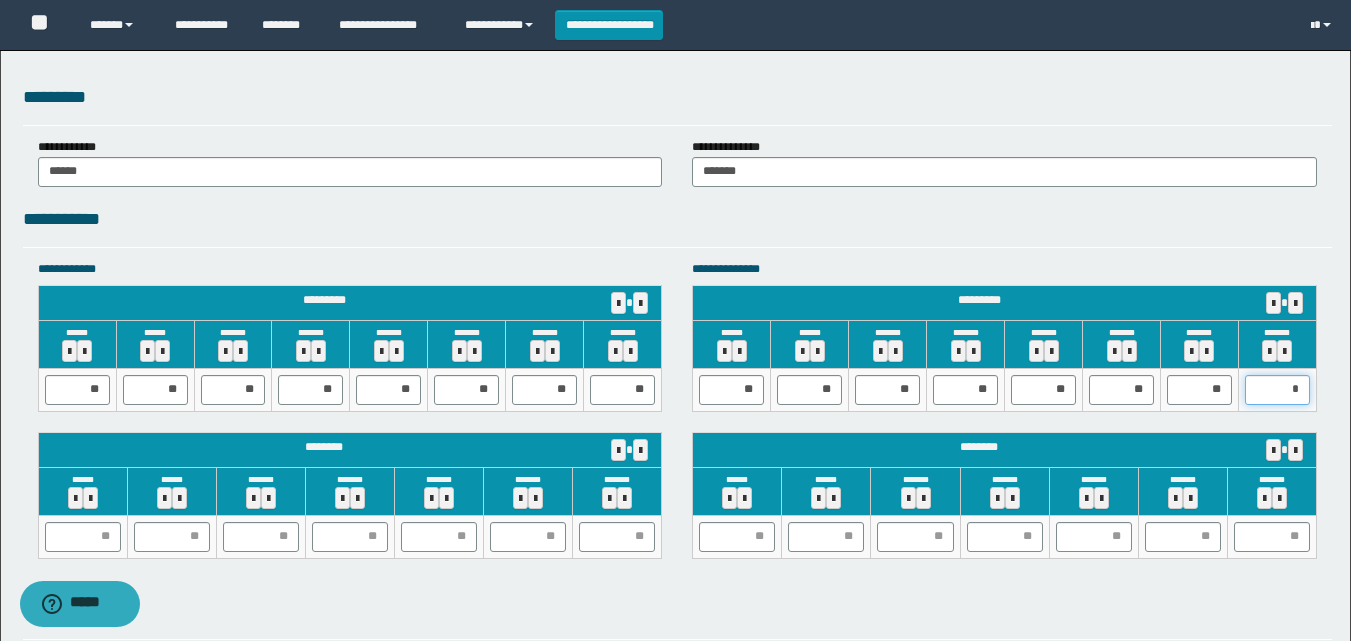 type on "**" 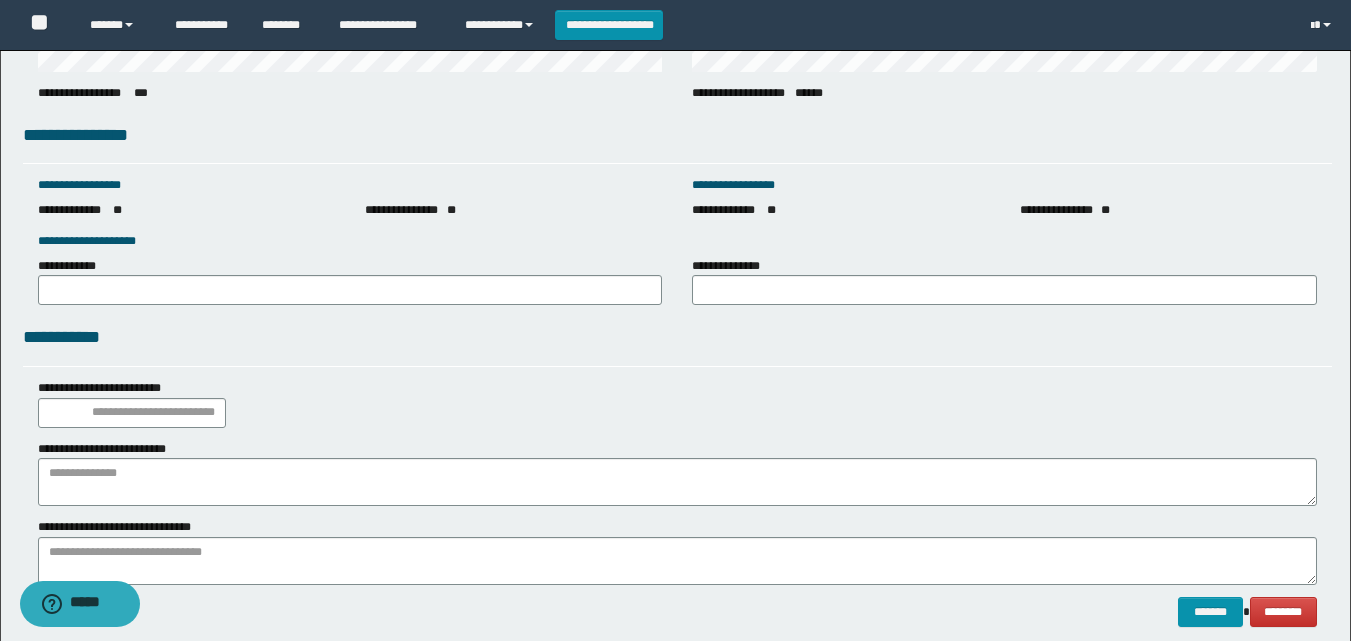 scroll, scrollTop: 2793, scrollLeft: 0, axis: vertical 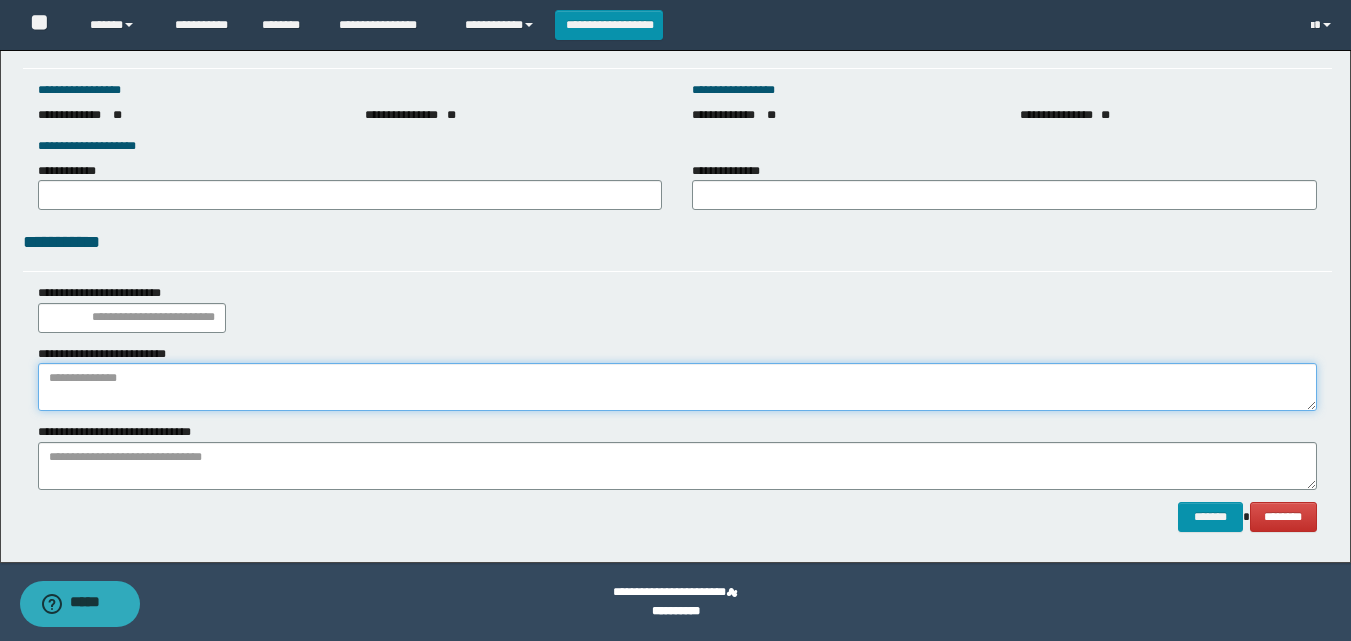 click at bounding box center (677, 387) 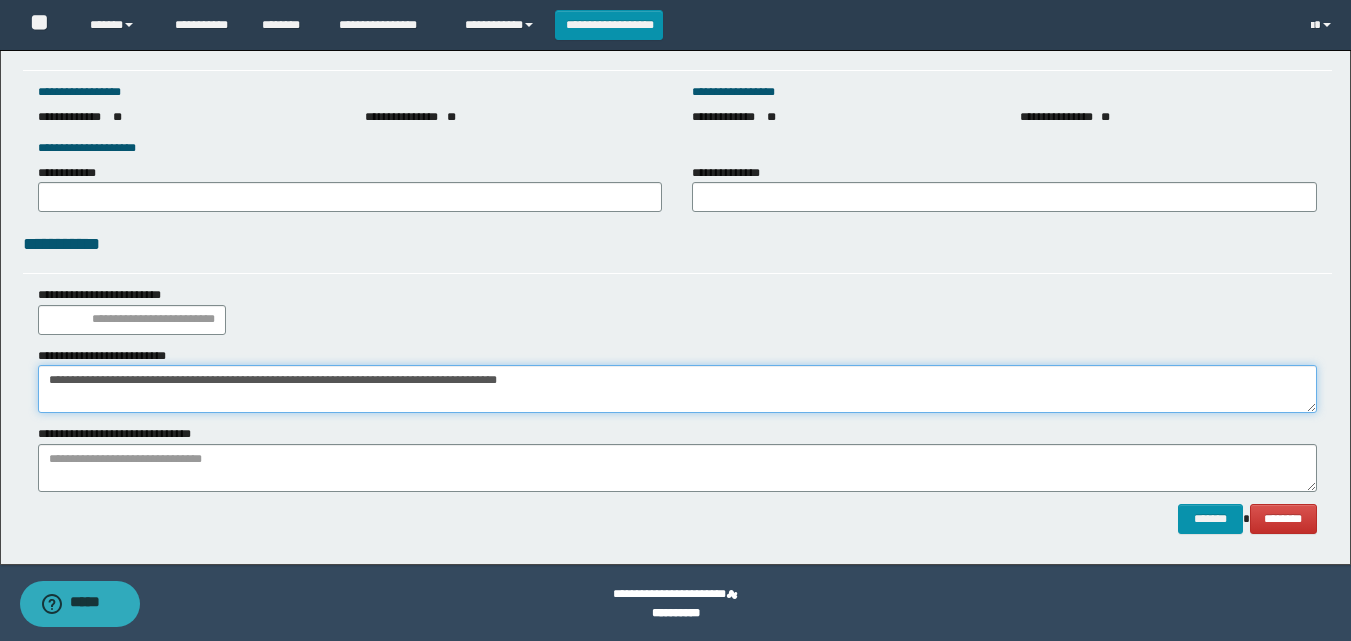 scroll, scrollTop: 2793, scrollLeft: 0, axis: vertical 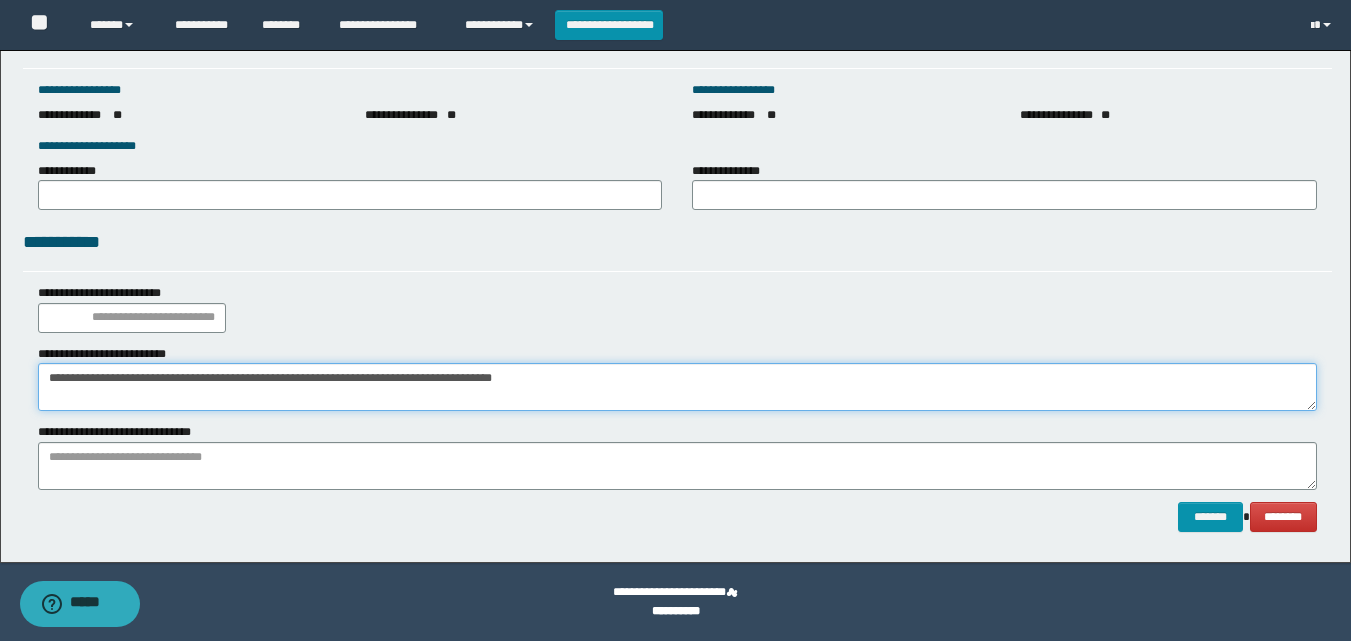 click on "**********" at bounding box center (677, 387) 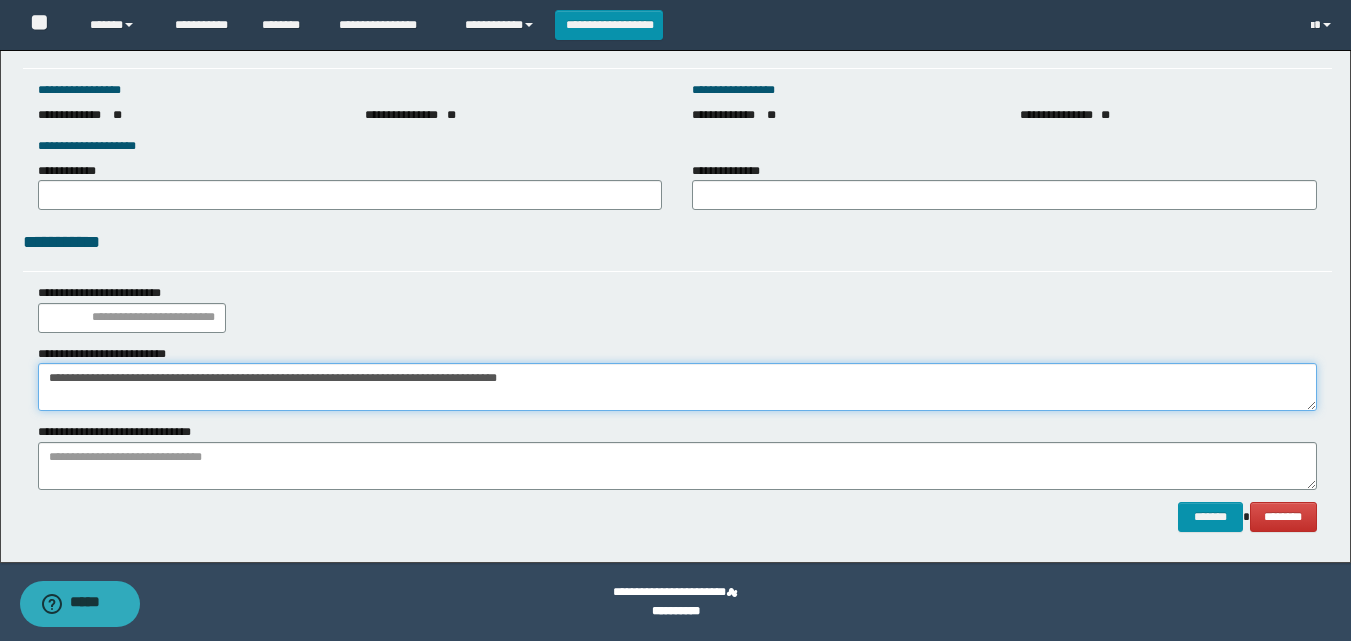 click on "**********" at bounding box center [677, 387] 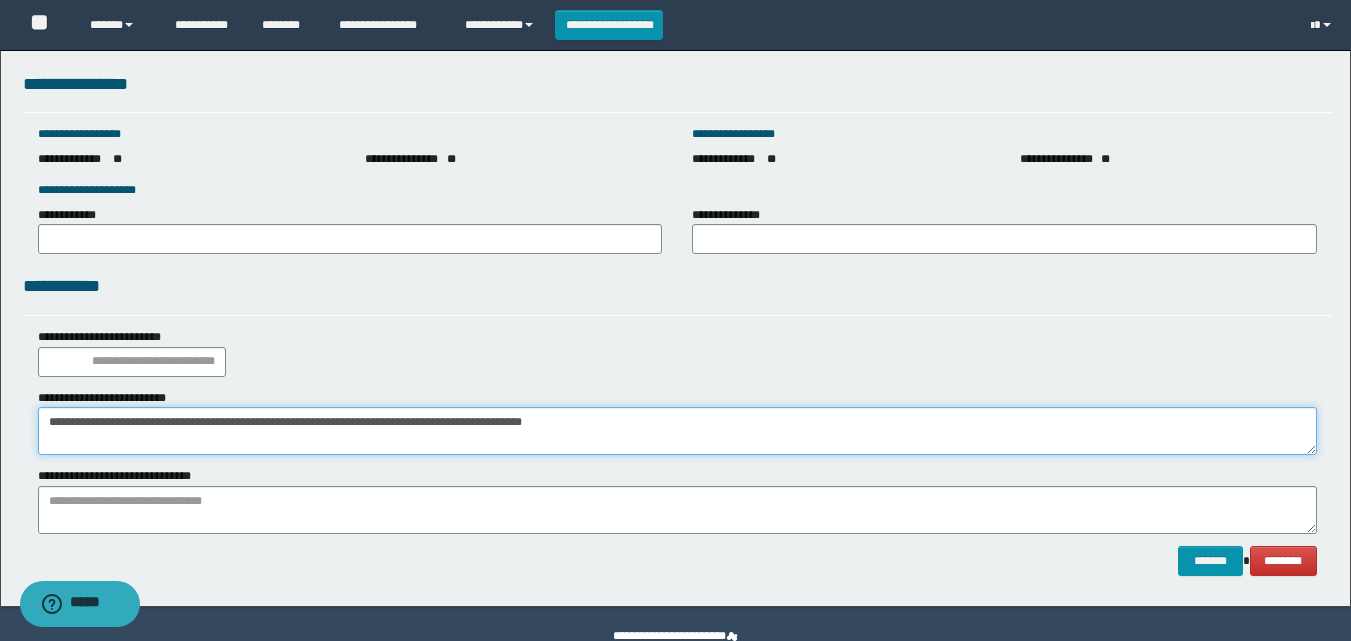 scroll, scrollTop: 2793, scrollLeft: 0, axis: vertical 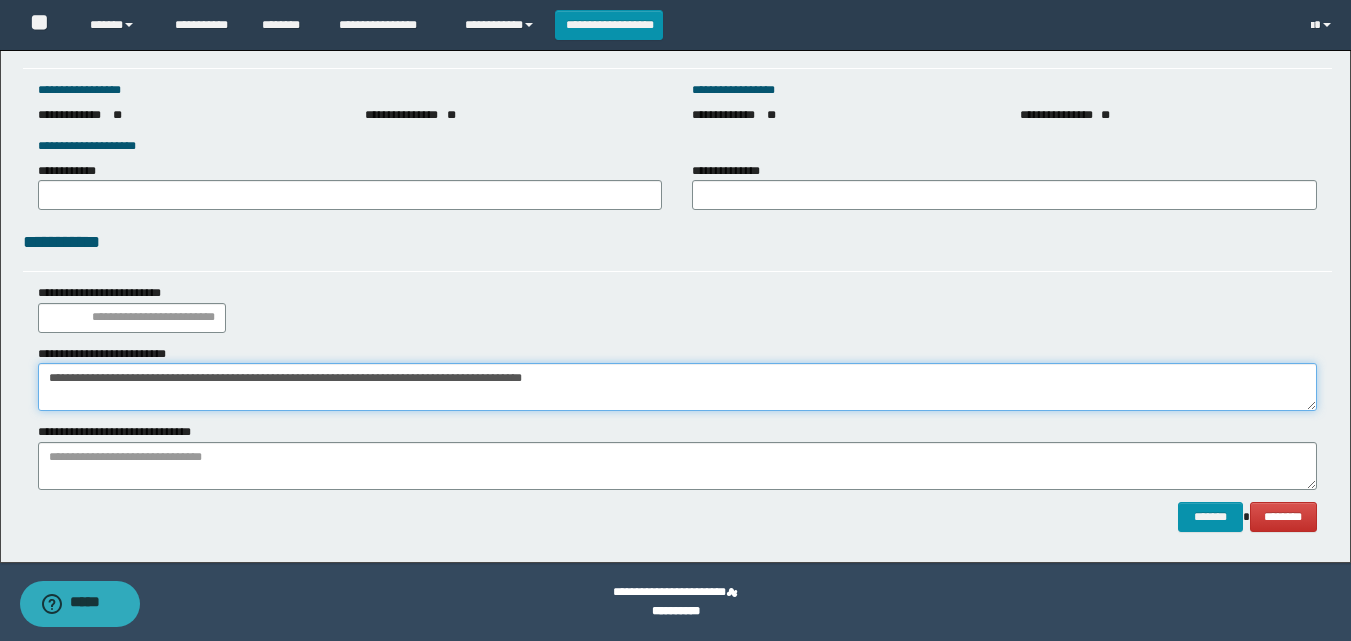 click on "**********" at bounding box center (677, 387) 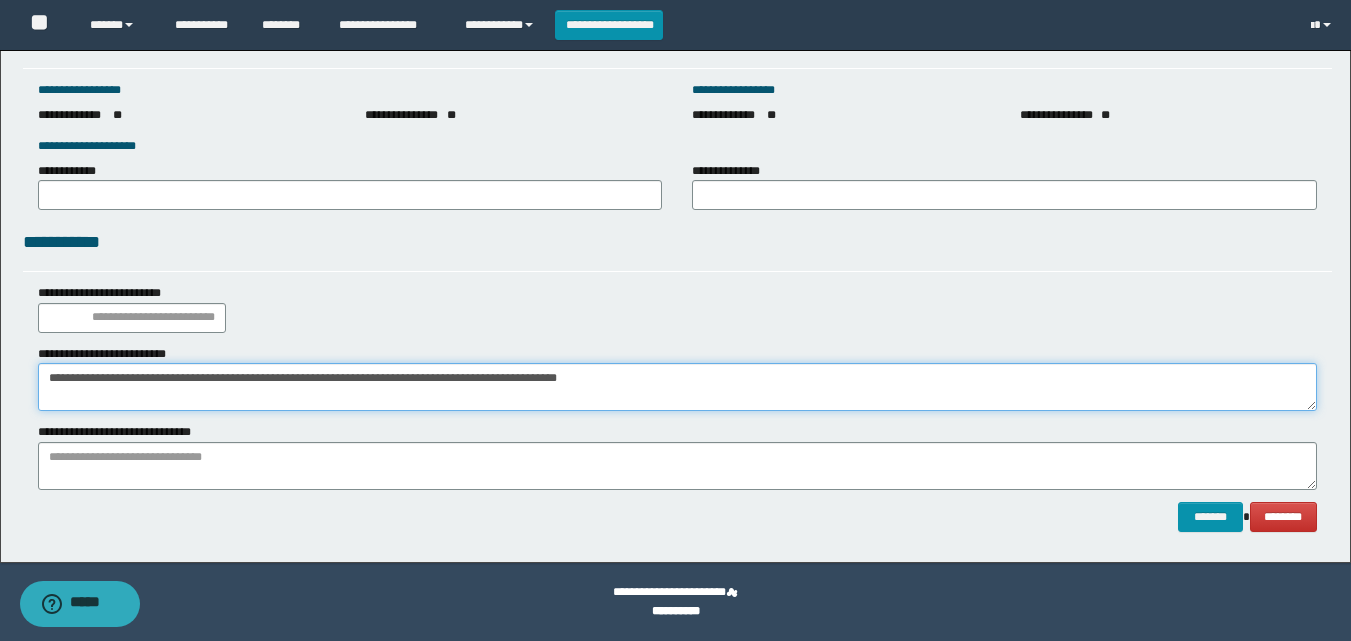 click on "**********" at bounding box center [677, 387] 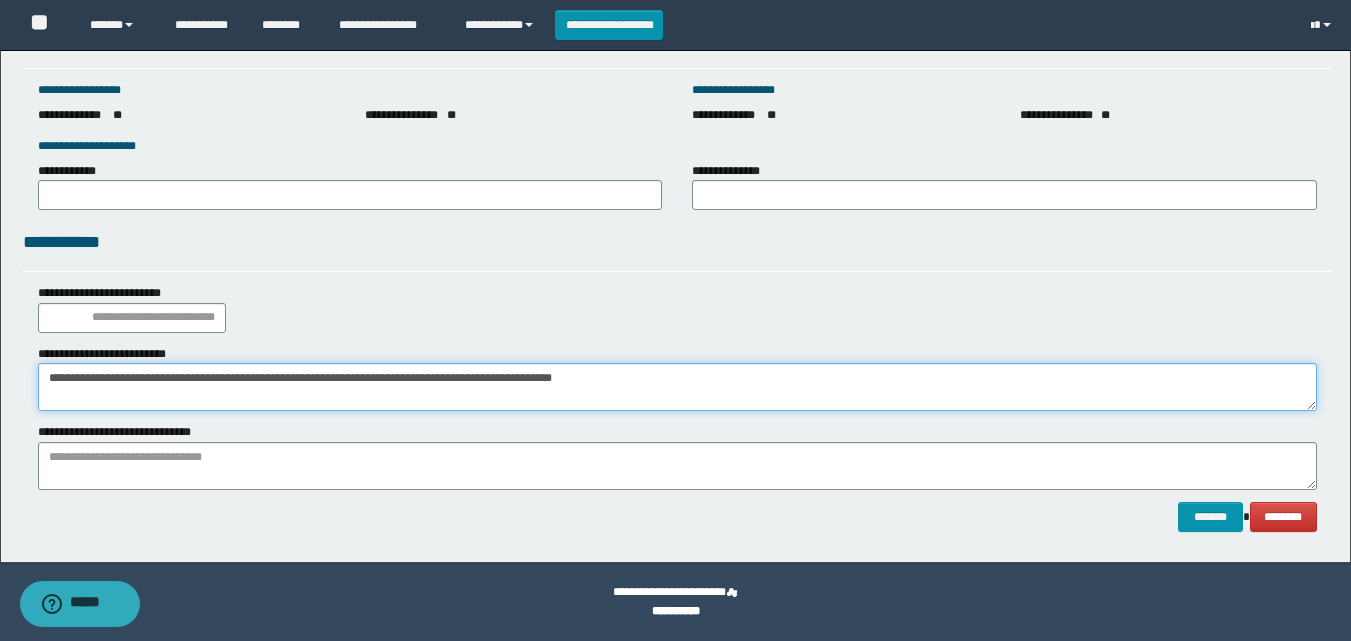 click on "**********" at bounding box center (677, 387) 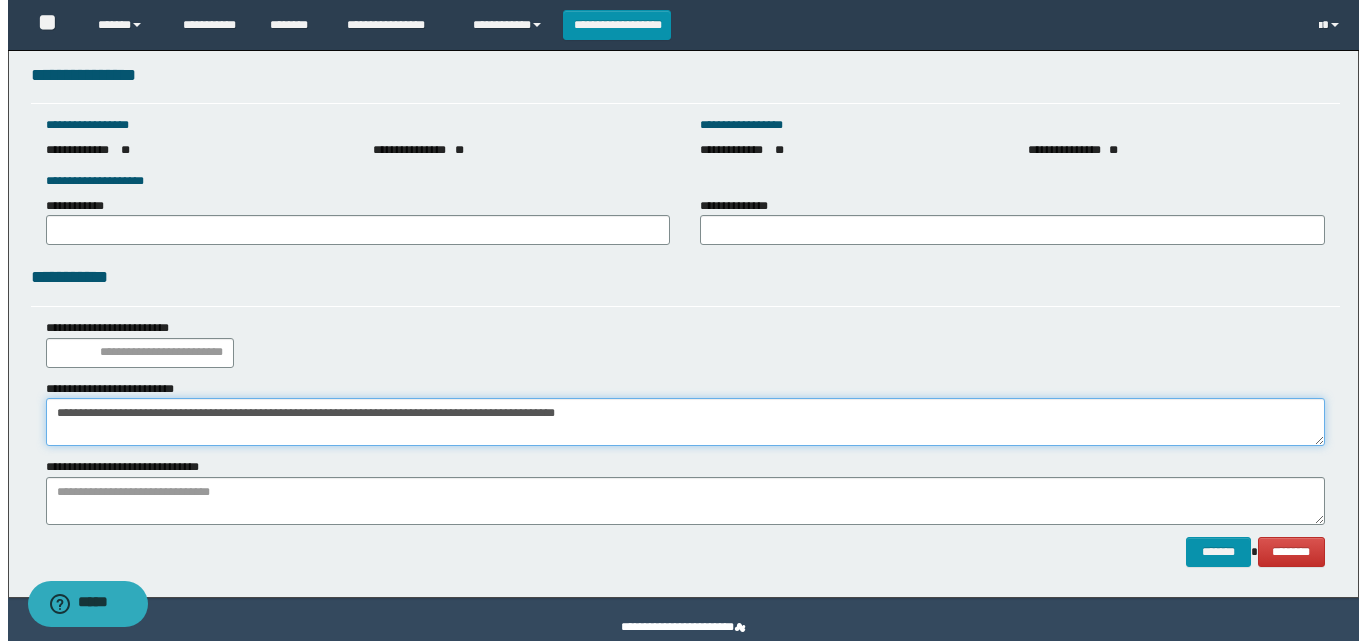 scroll, scrollTop: 2793, scrollLeft: 0, axis: vertical 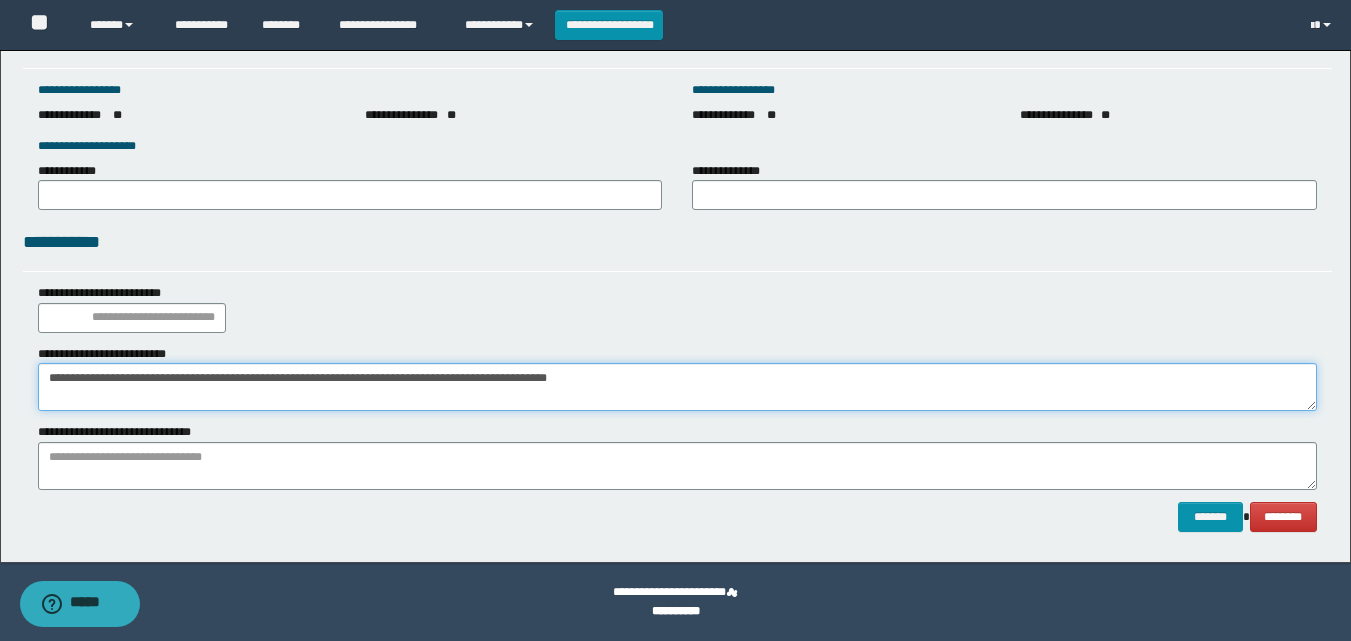 type on "**********" 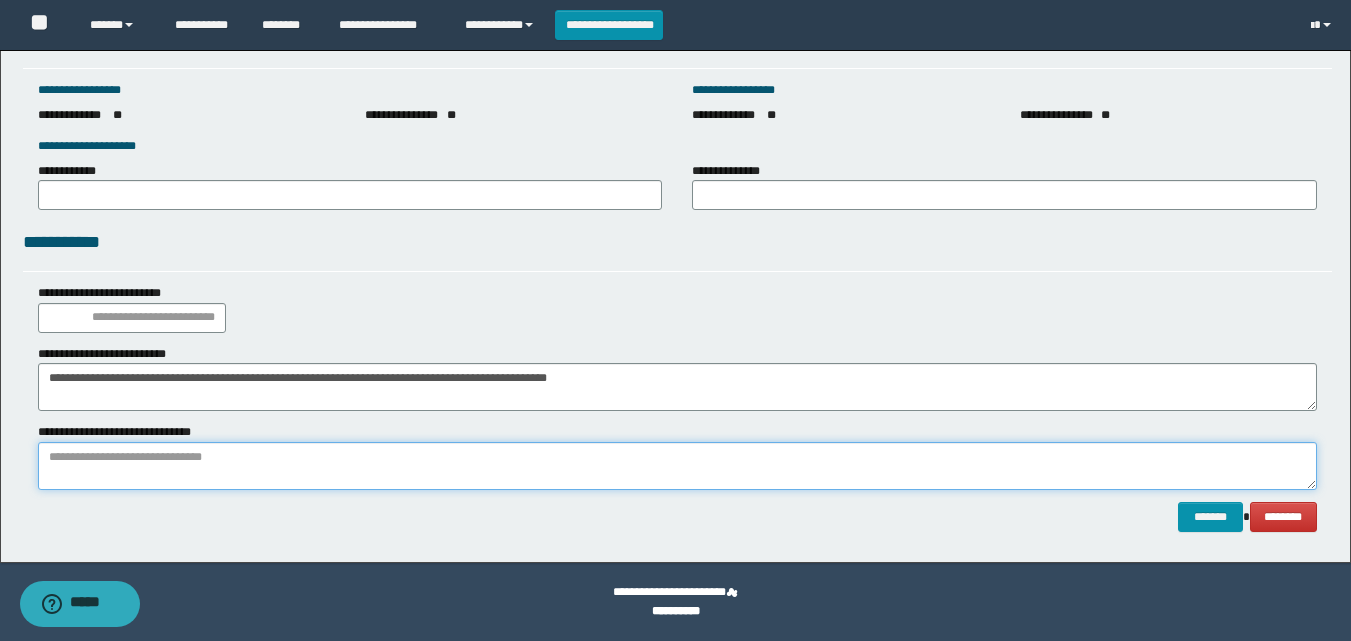 click at bounding box center (677, 466) 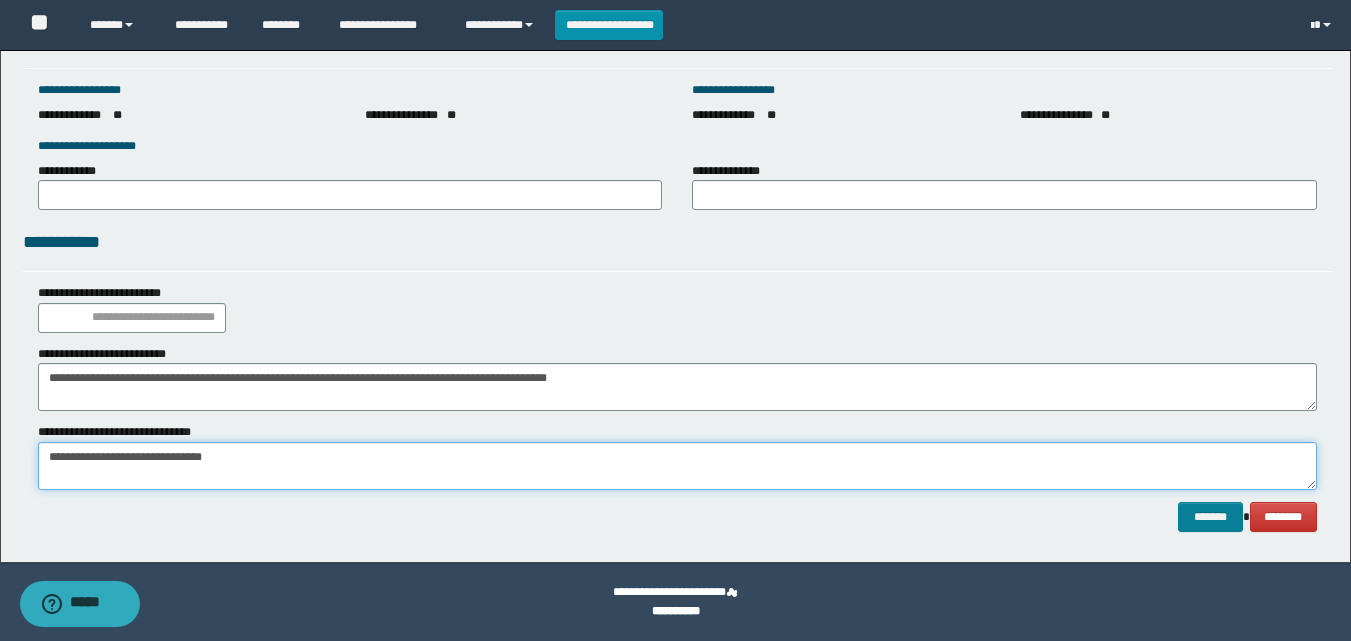type on "**********" 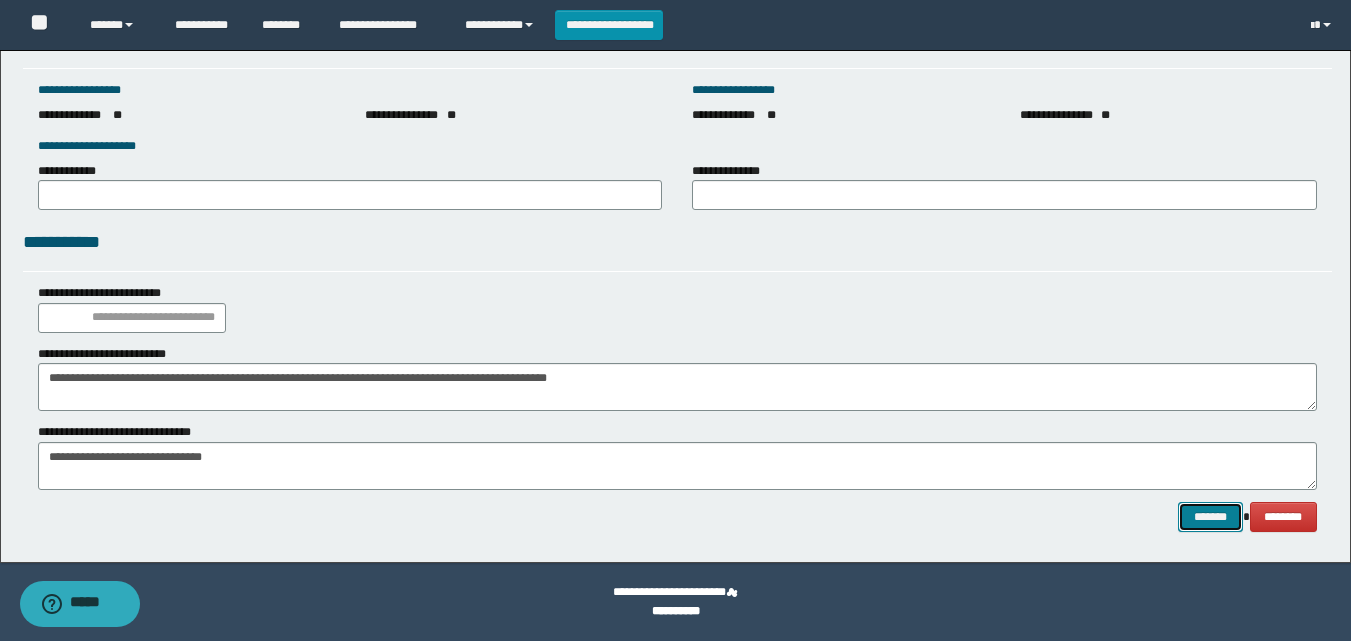click on "*******" at bounding box center [1210, 517] 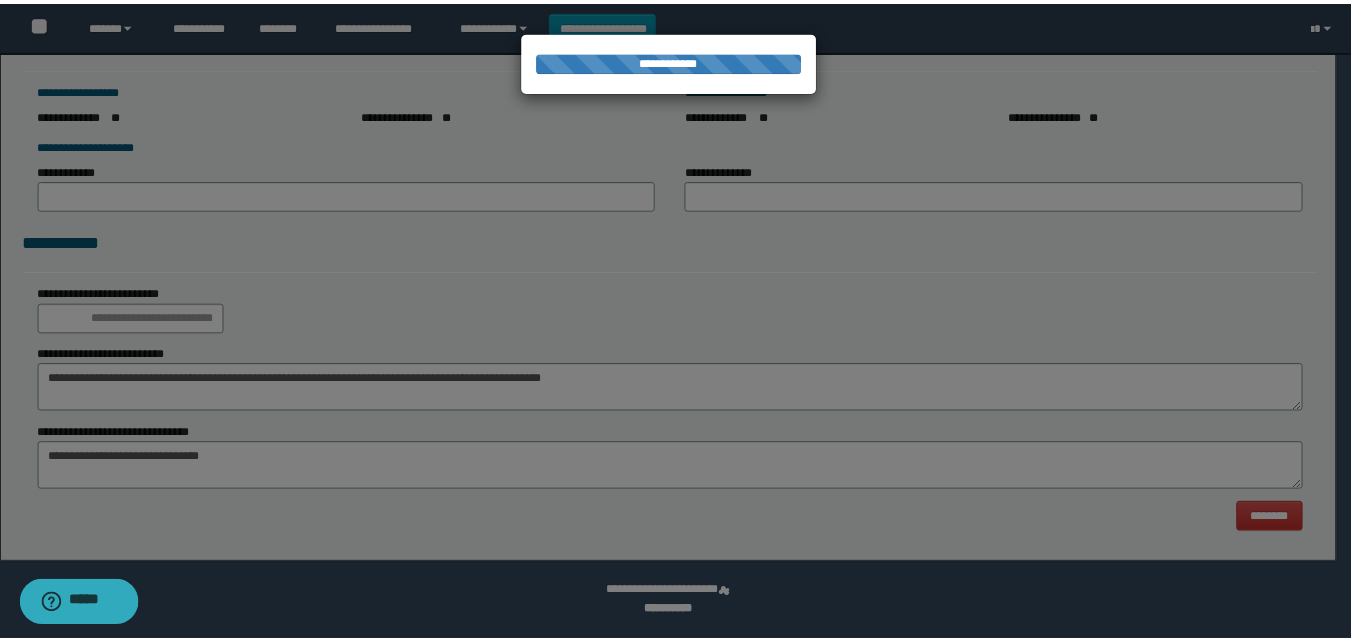 scroll, scrollTop: 0, scrollLeft: 0, axis: both 